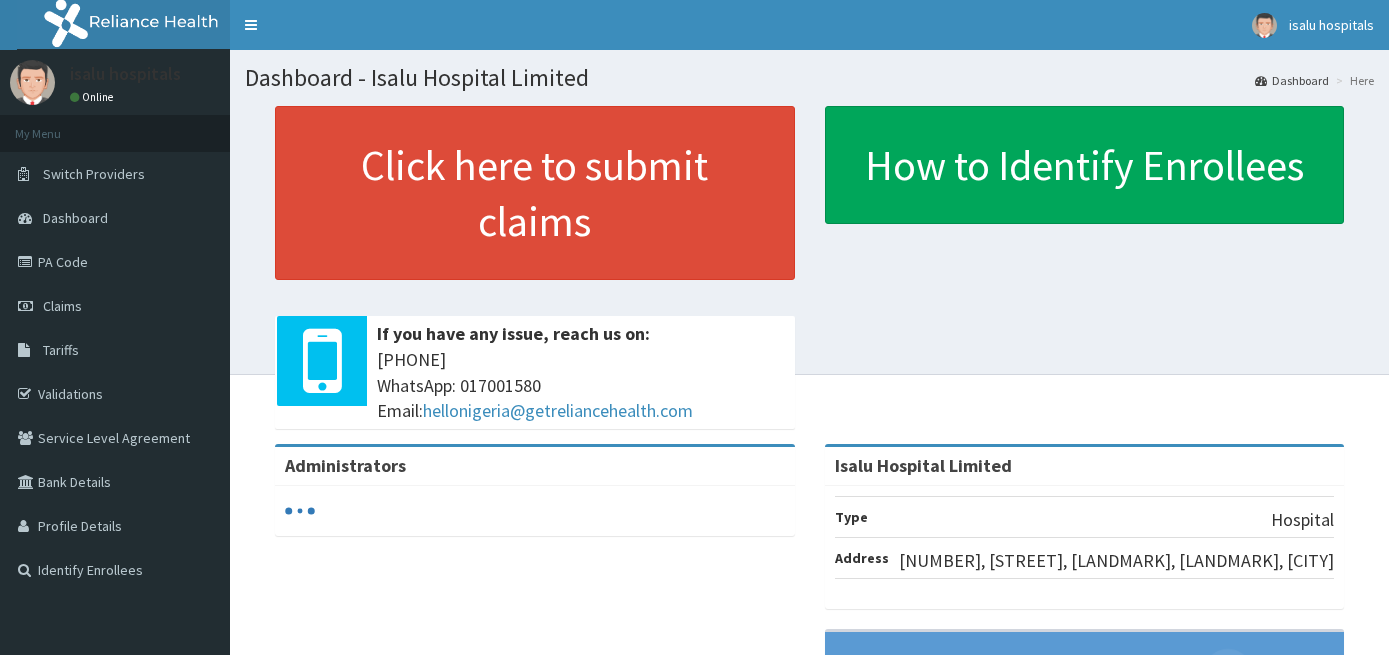 scroll, scrollTop: 0, scrollLeft: 0, axis: both 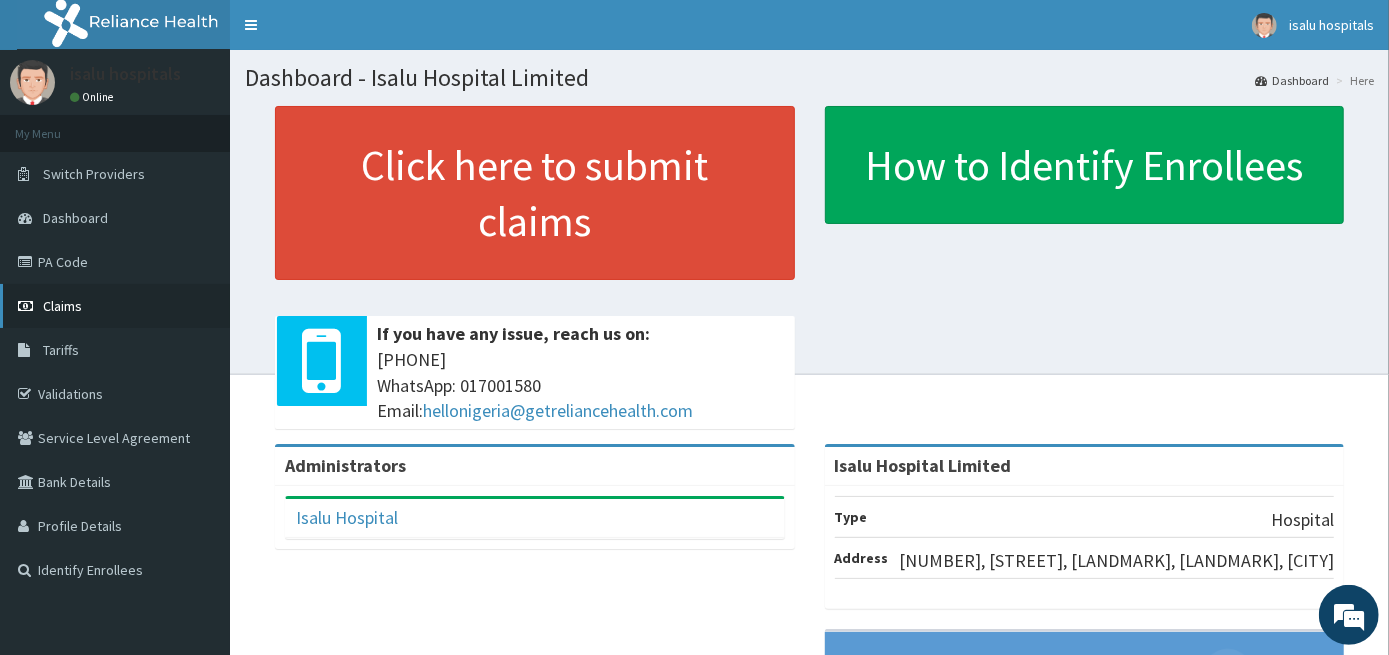 click on "Claims" at bounding box center (115, 306) 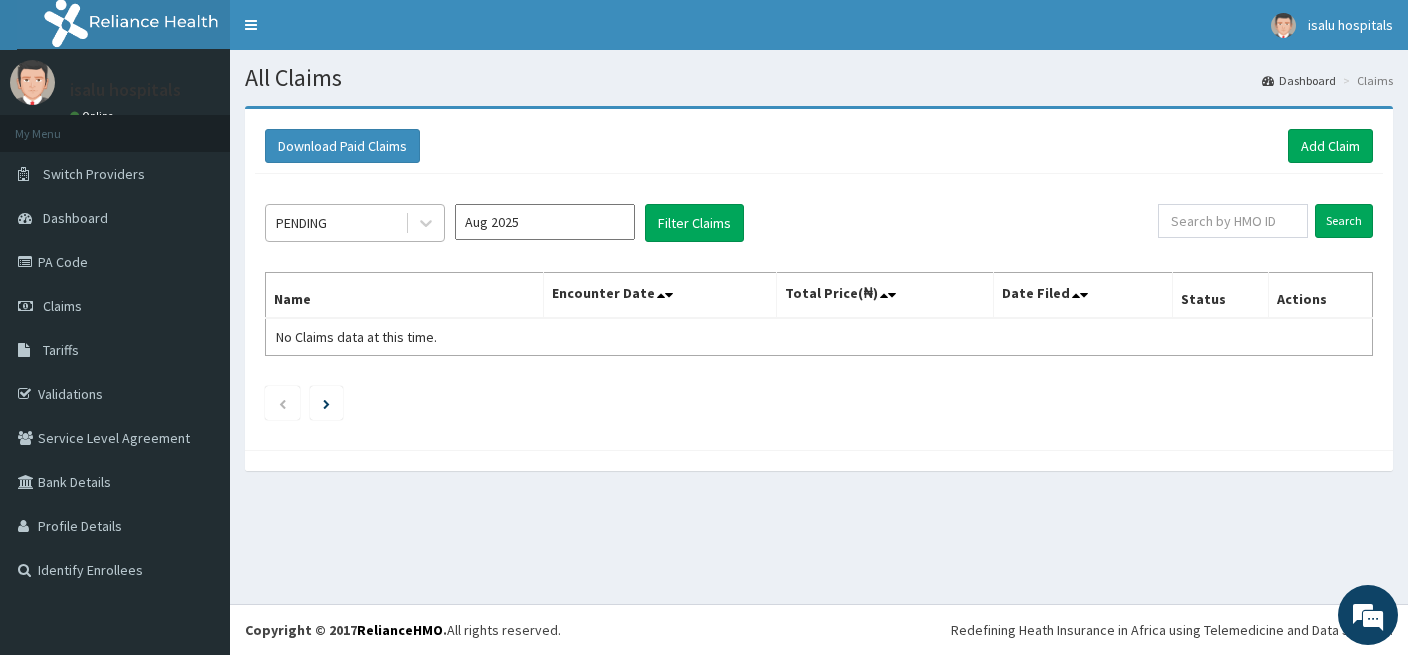 scroll, scrollTop: 0, scrollLeft: 0, axis: both 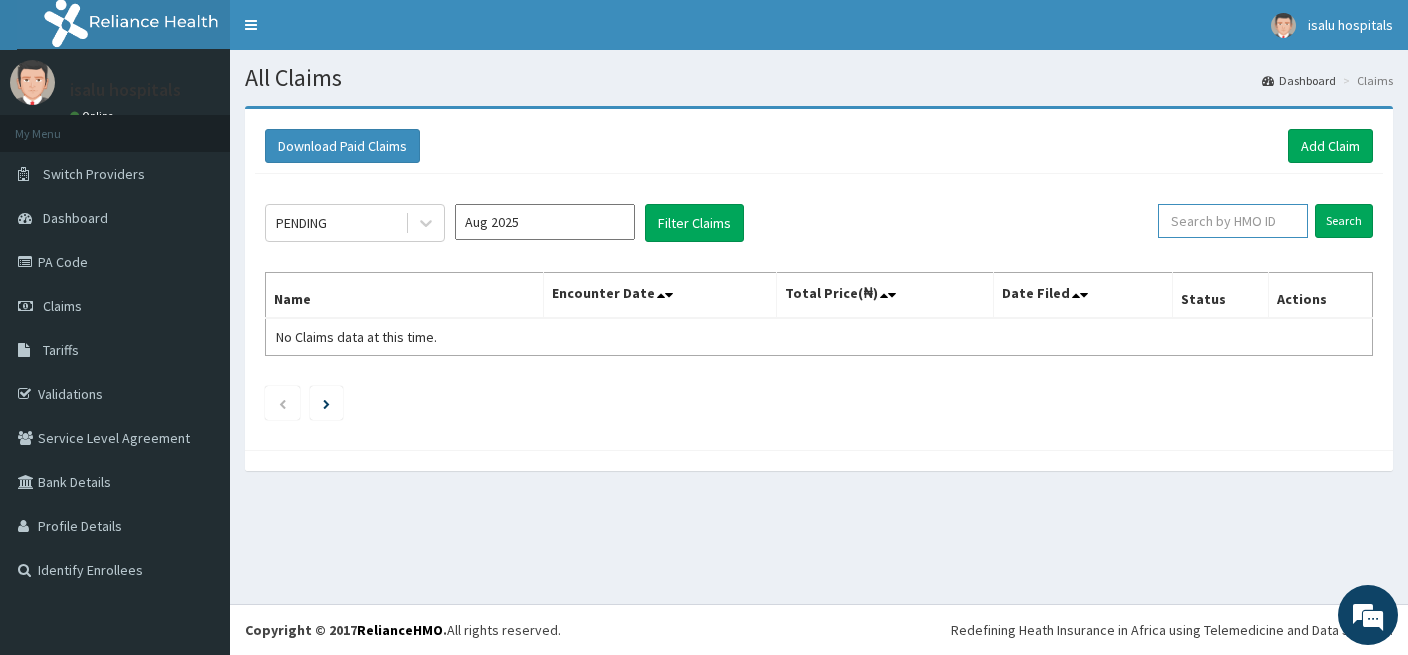 click at bounding box center [1233, 221] 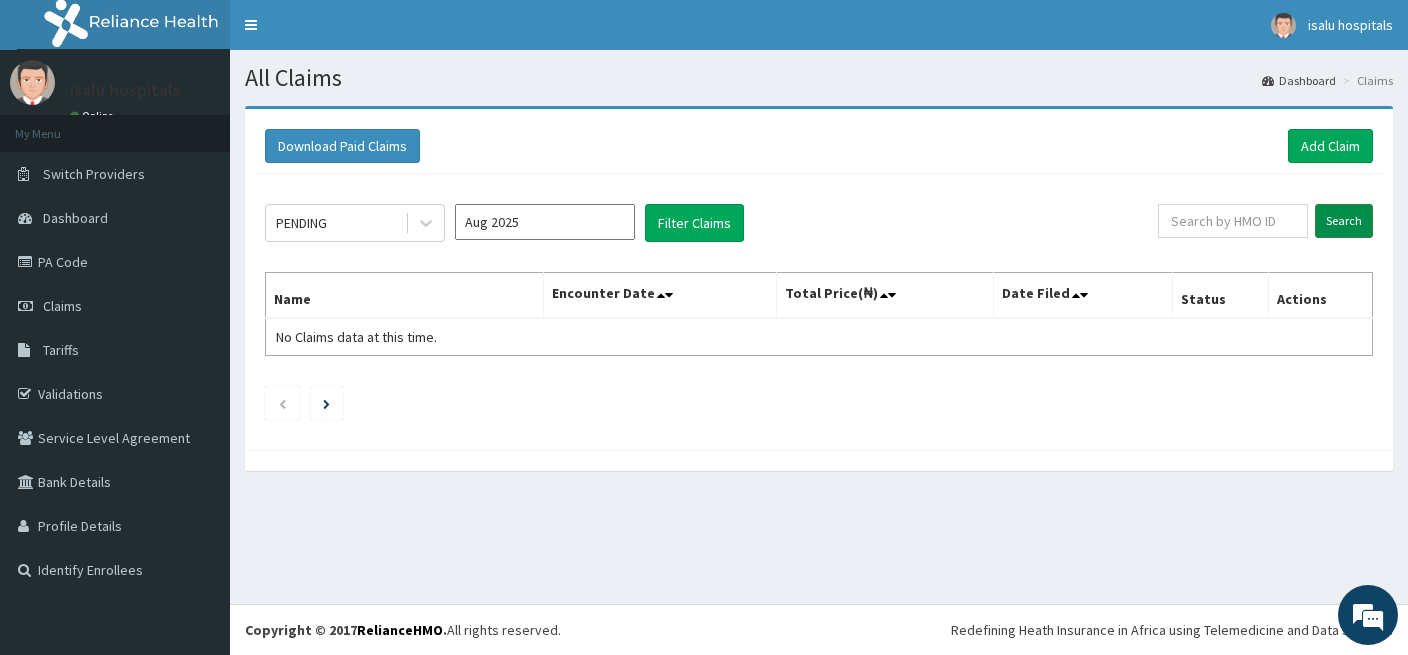 click on "Search" at bounding box center (1344, 221) 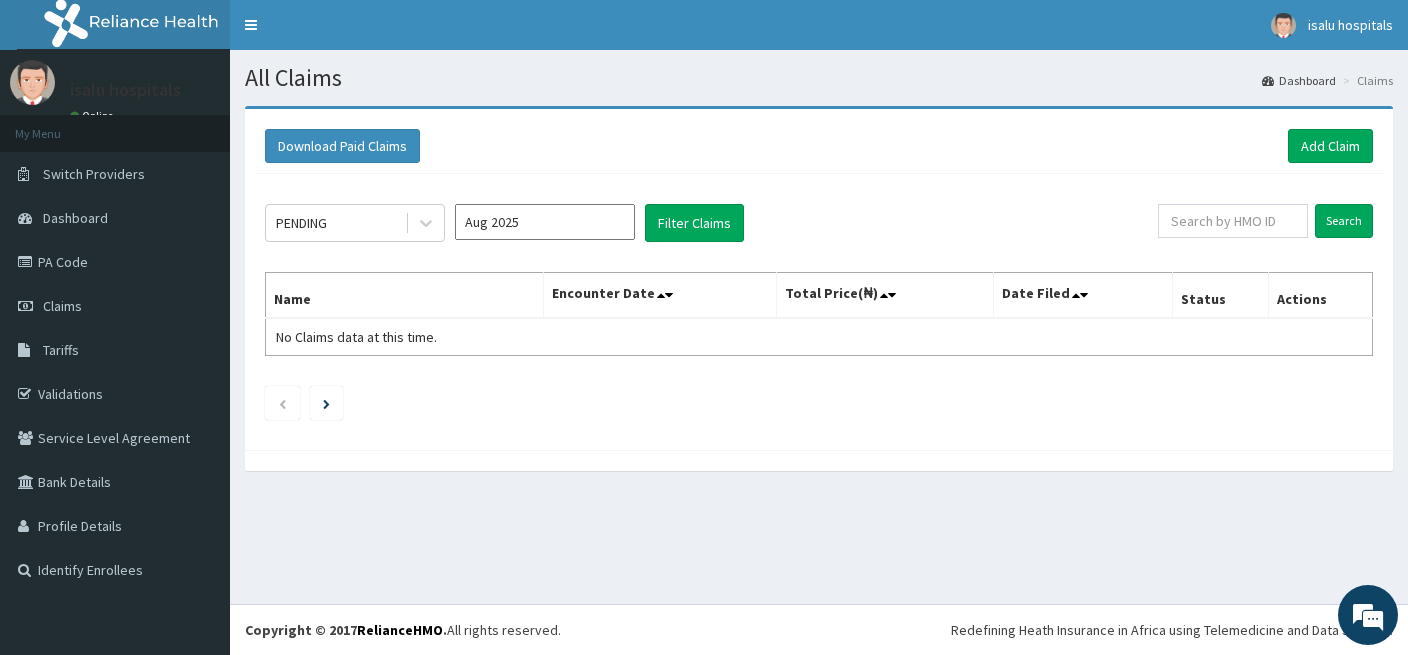 drag, startPoint x: 41, startPoint y: 256, endPoint x: 322, endPoint y: 169, distance: 294.15982 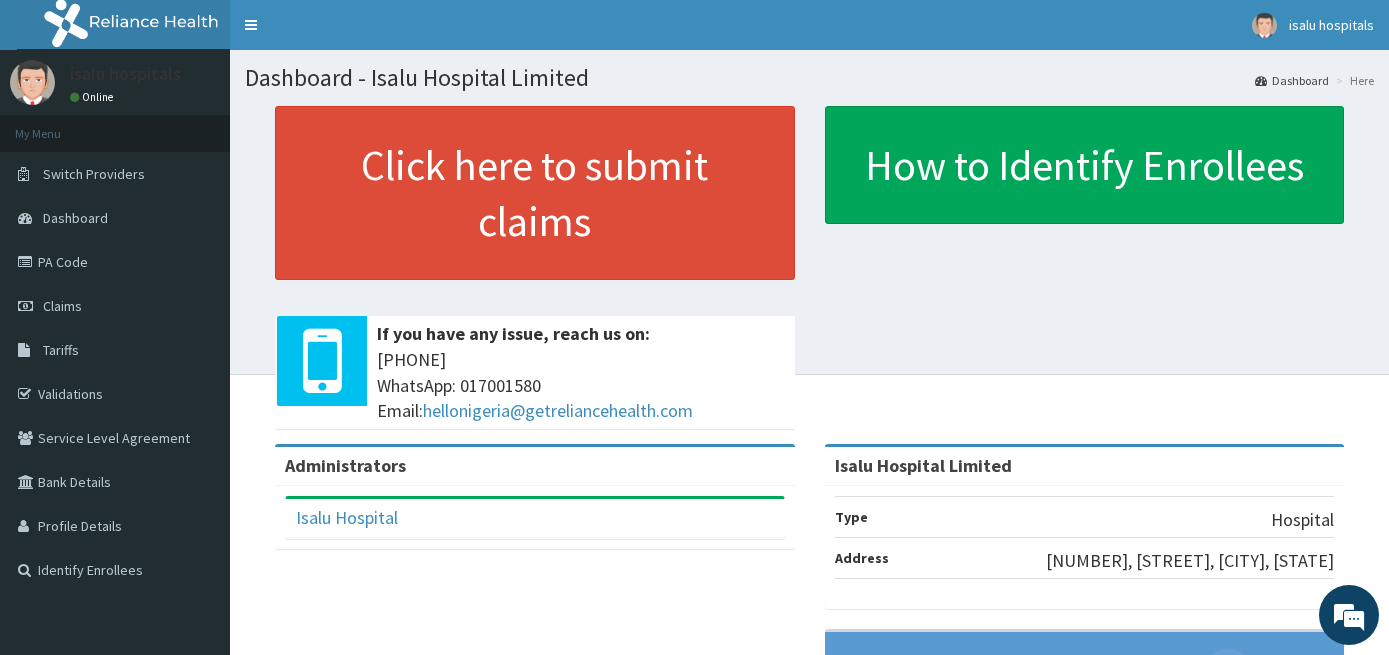 scroll, scrollTop: 0, scrollLeft: 0, axis: both 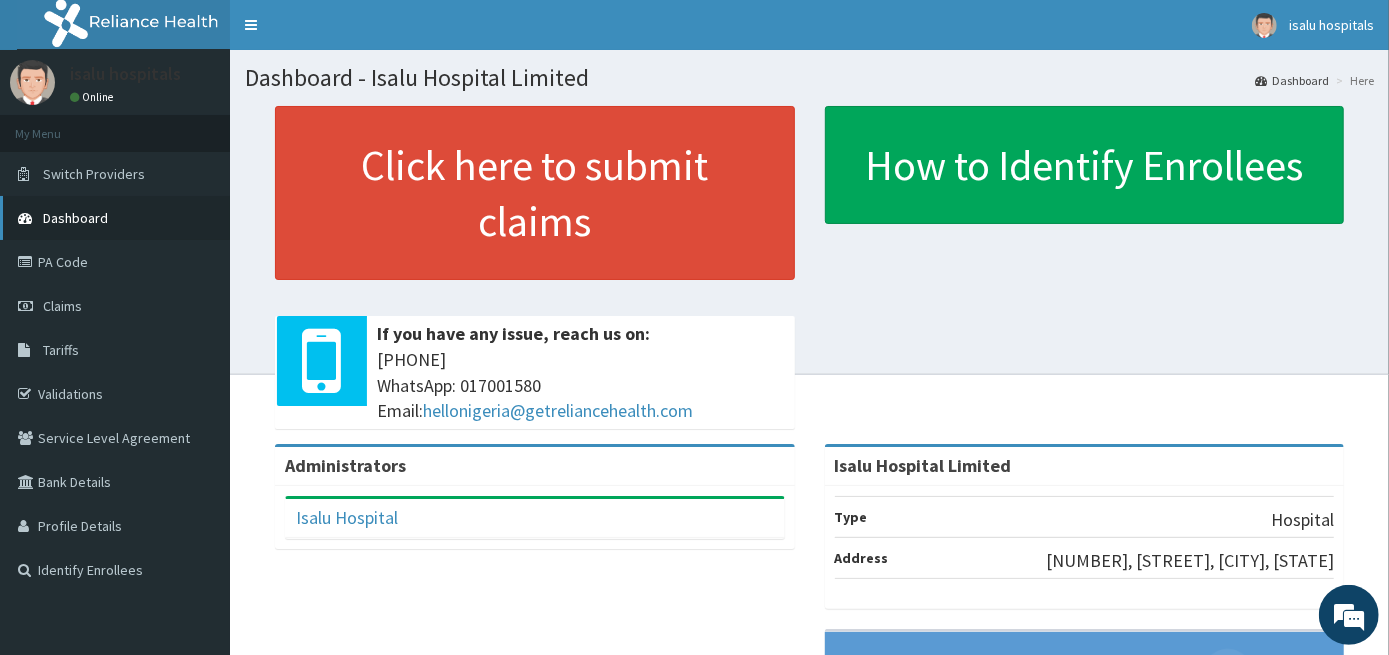 click on "Dashboard" at bounding box center (75, 218) 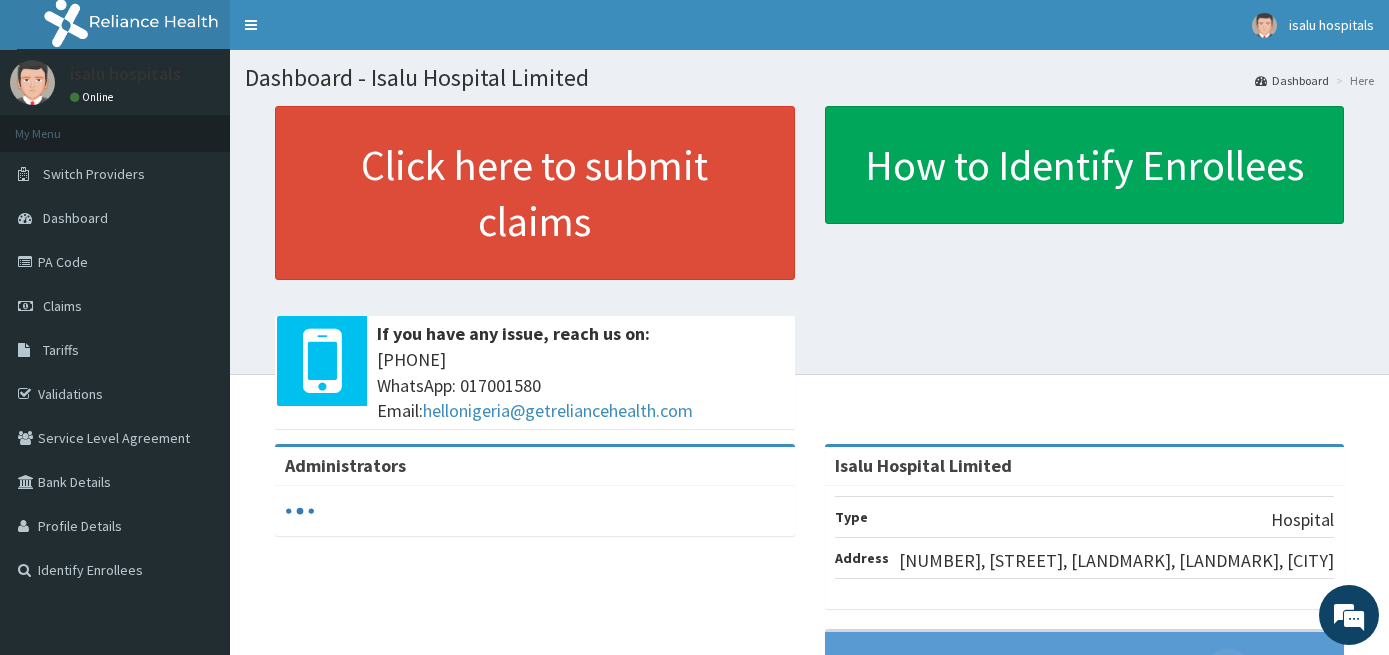 scroll, scrollTop: 0, scrollLeft: 0, axis: both 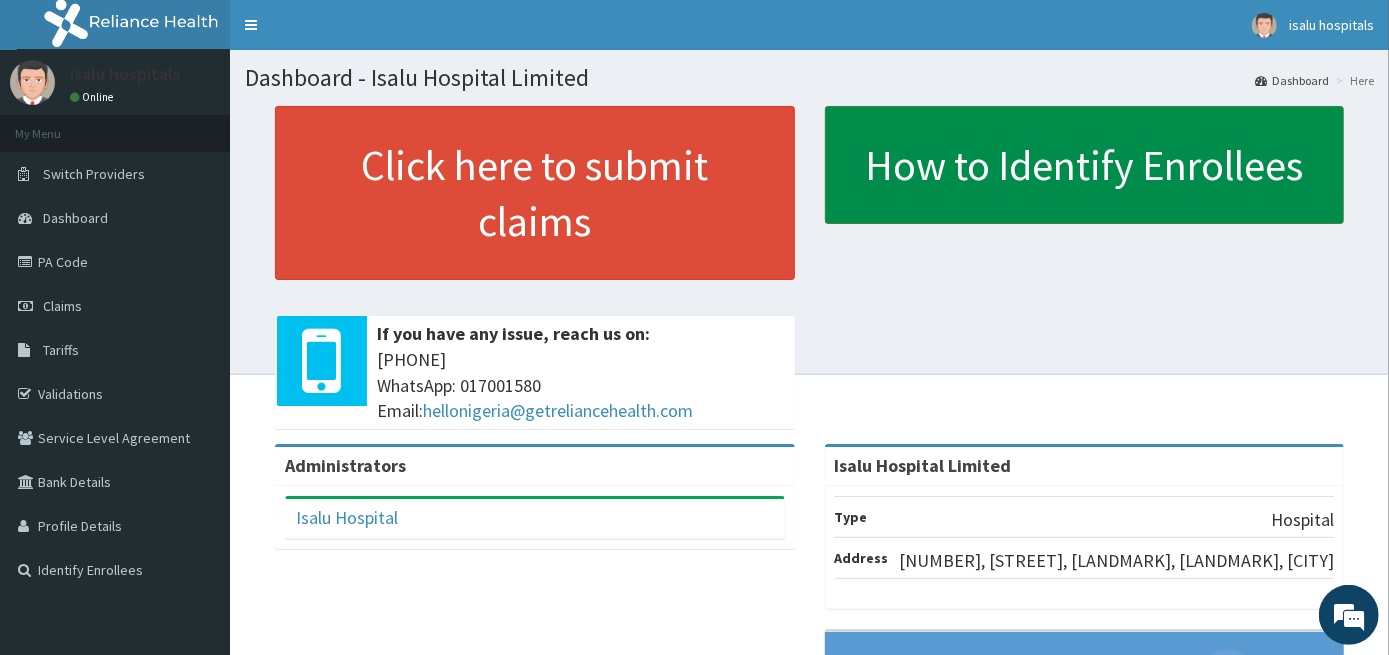 drag, startPoint x: 0, startPoint y: 0, endPoint x: 1039, endPoint y: 195, distance: 1057.1405 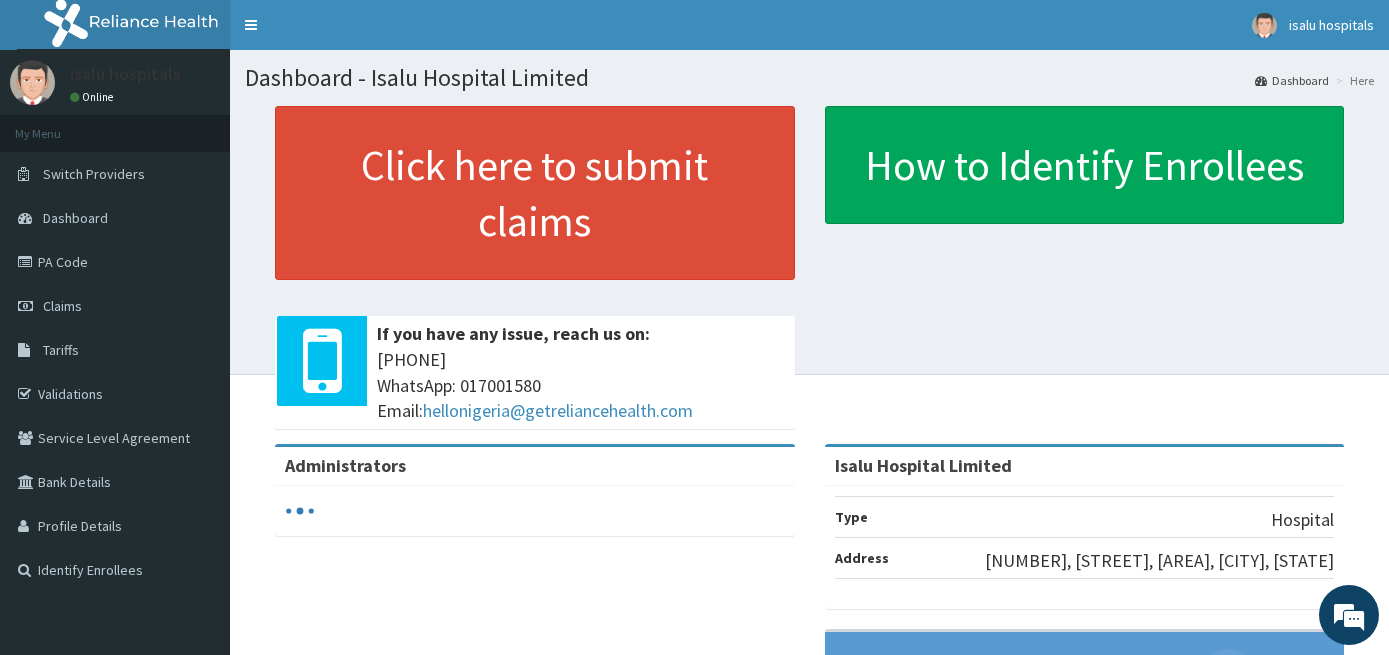 scroll, scrollTop: 0, scrollLeft: 0, axis: both 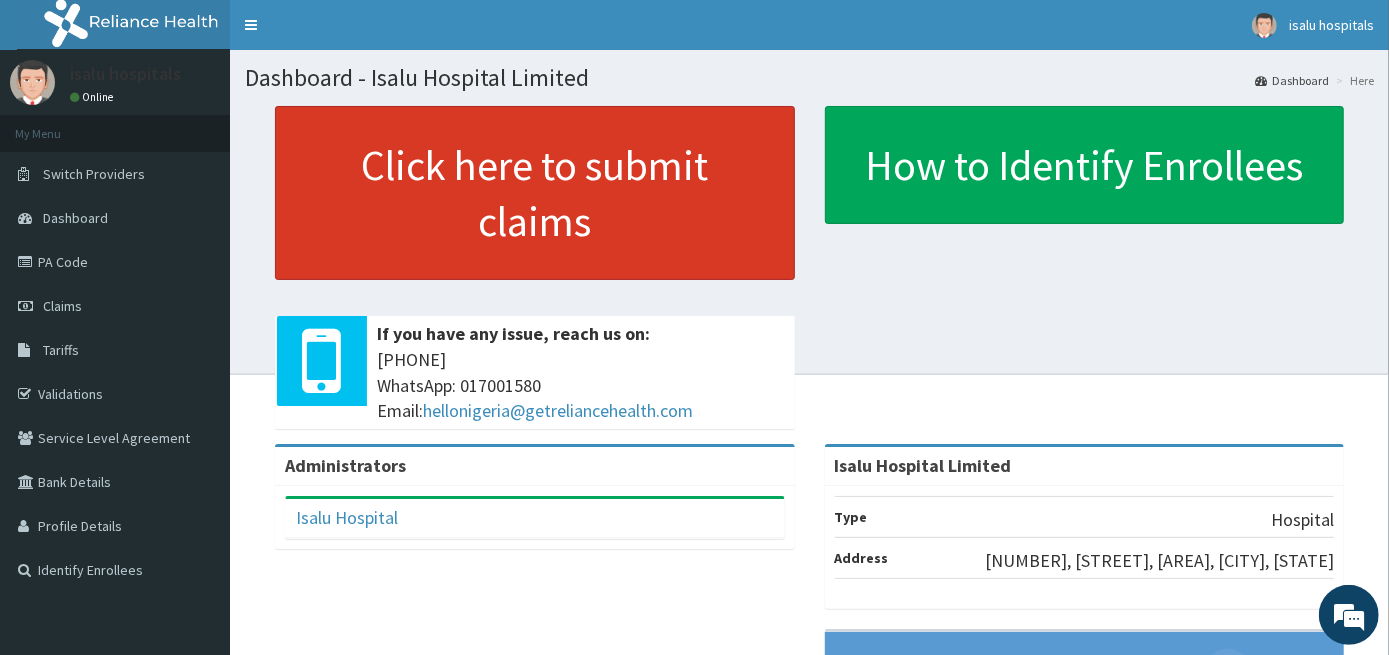 click on "Click here to submit claims" at bounding box center [535, 193] 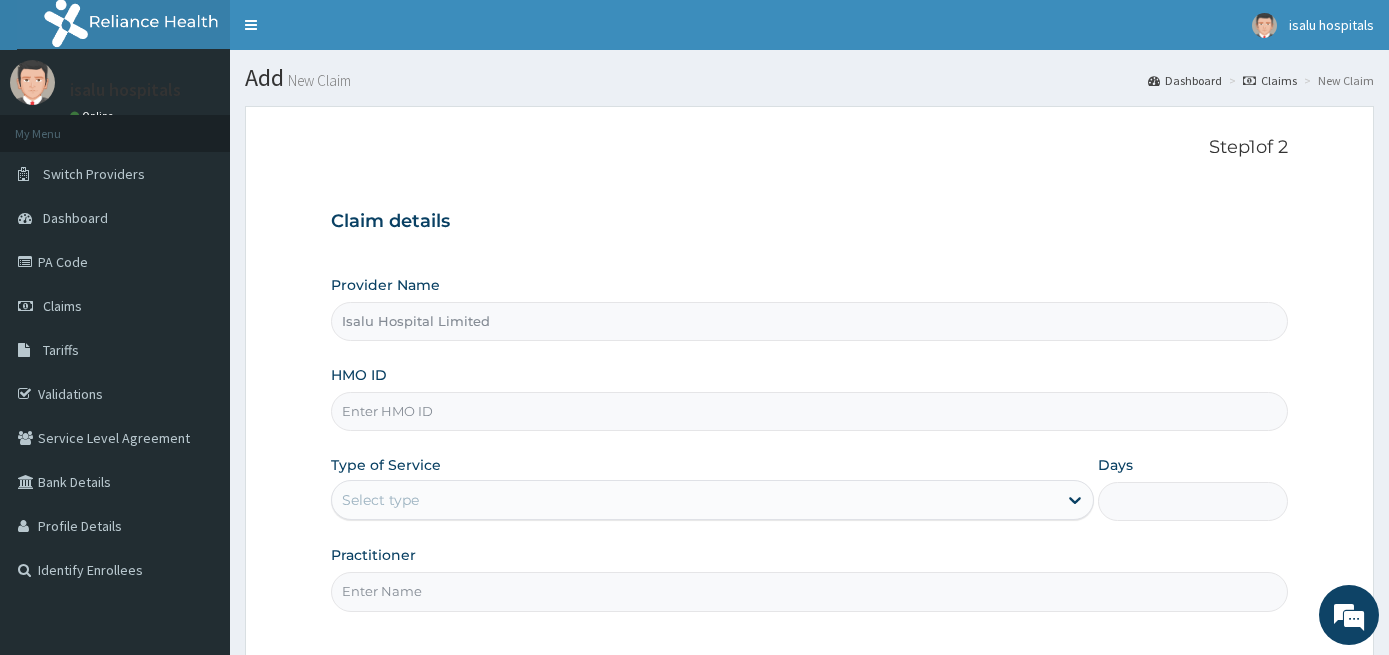 scroll, scrollTop: 0, scrollLeft: 0, axis: both 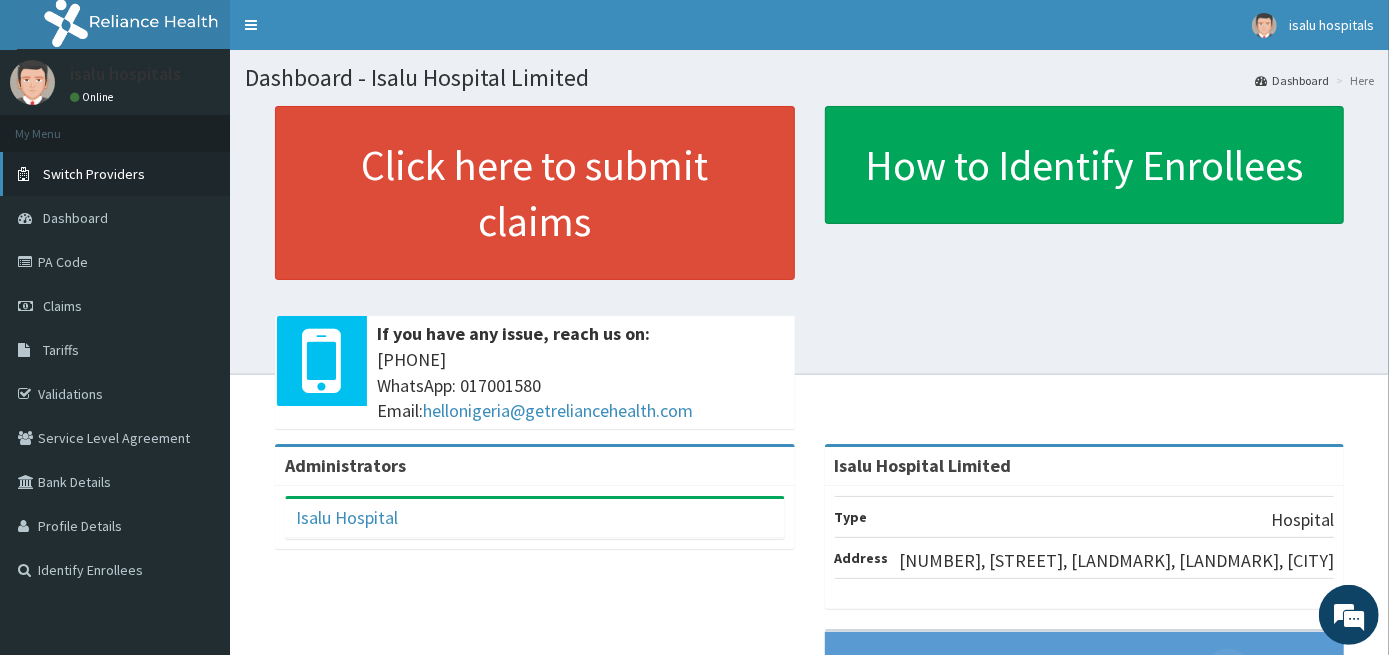 click on "Switch Providers" at bounding box center (94, 174) 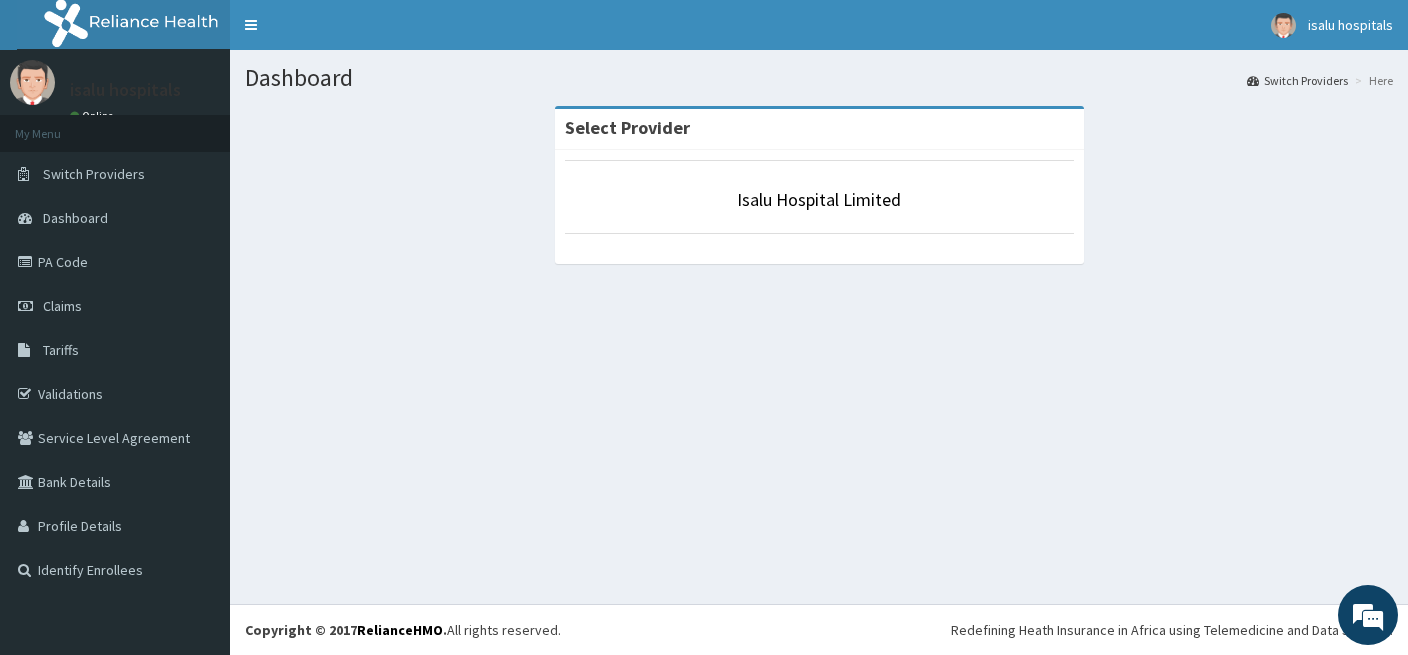 scroll, scrollTop: 0, scrollLeft: 0, axis: both 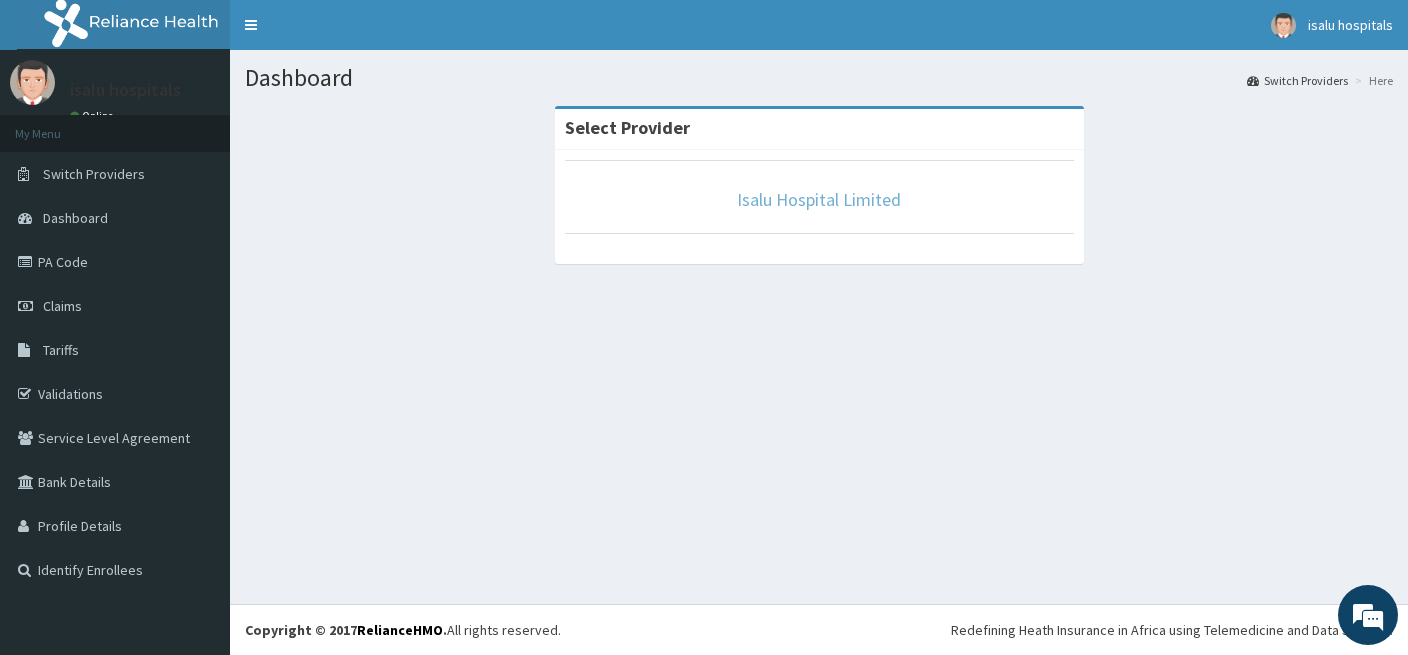 click on "Isalu Hospital Limited" at bounding box center (819, 199) 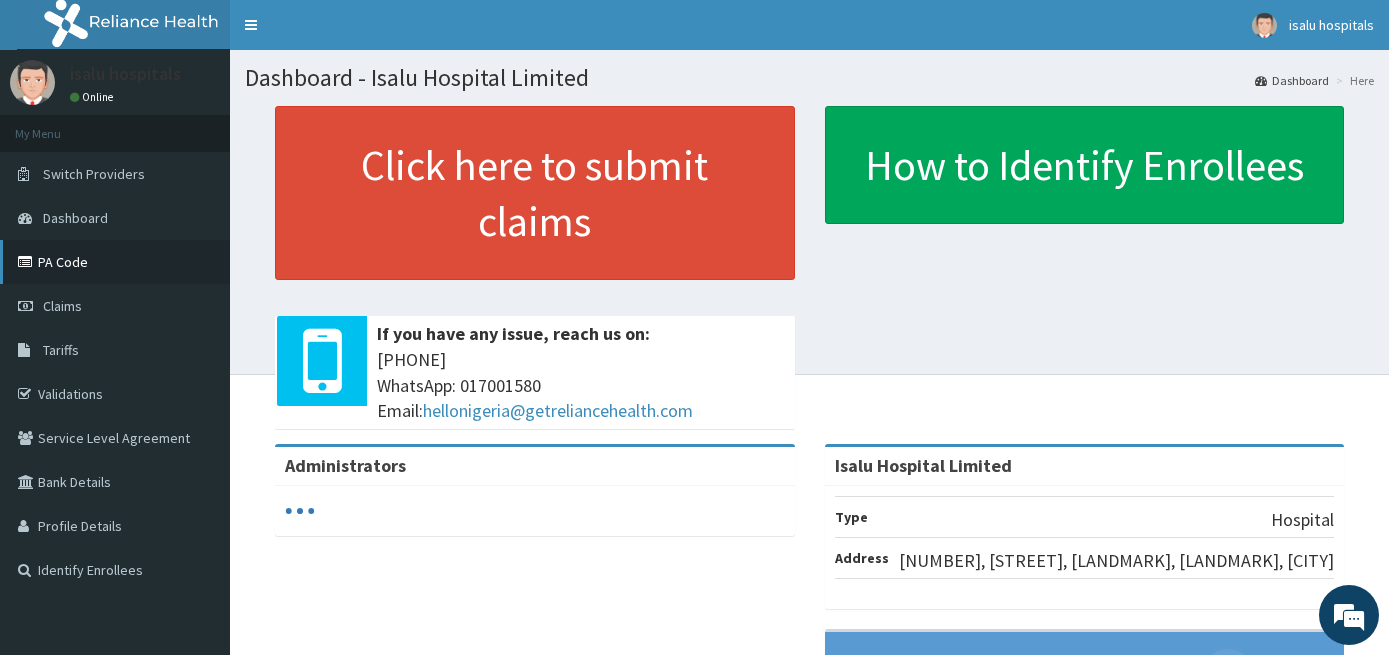 scroll, scrollTop: 0, scrollLeft: 0, axis: both 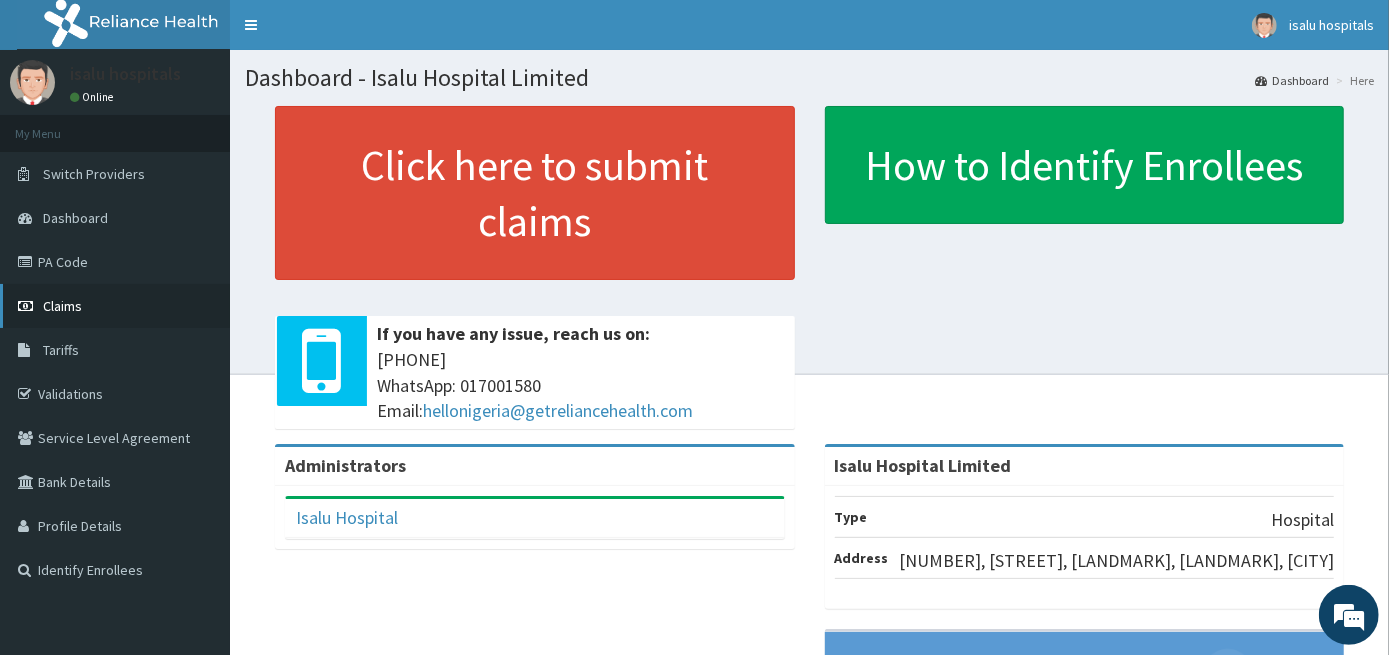 click on "Claims" at bounding box center [115, 306] 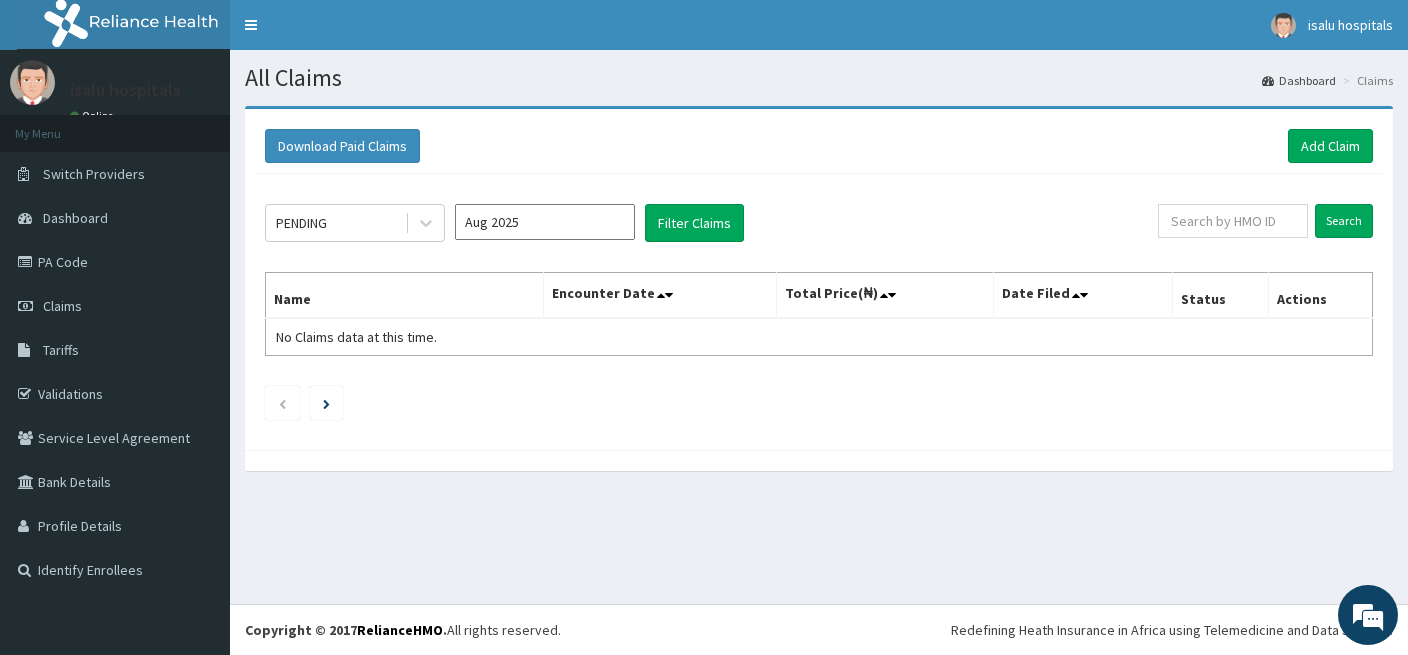 scroll, scrollTop: 0, scrollLeft: 0, axis: both 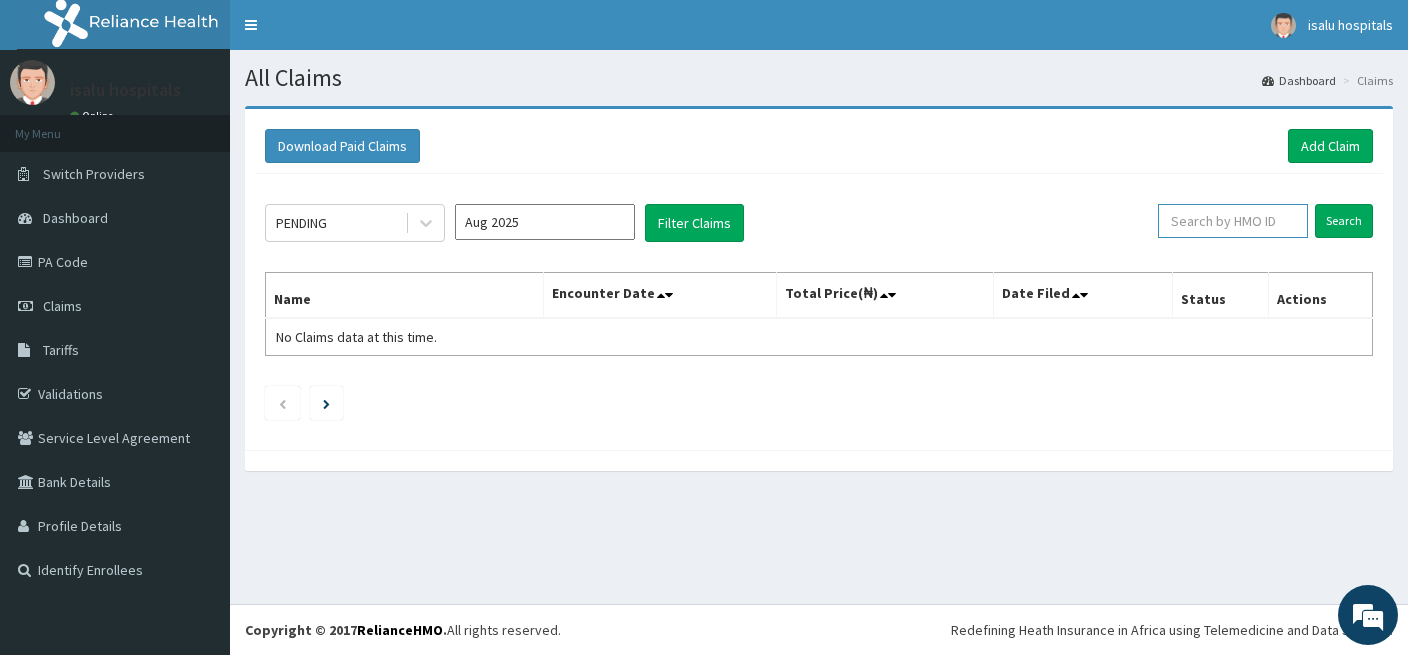 paste on "[NUMBER]/[NUMBER]" 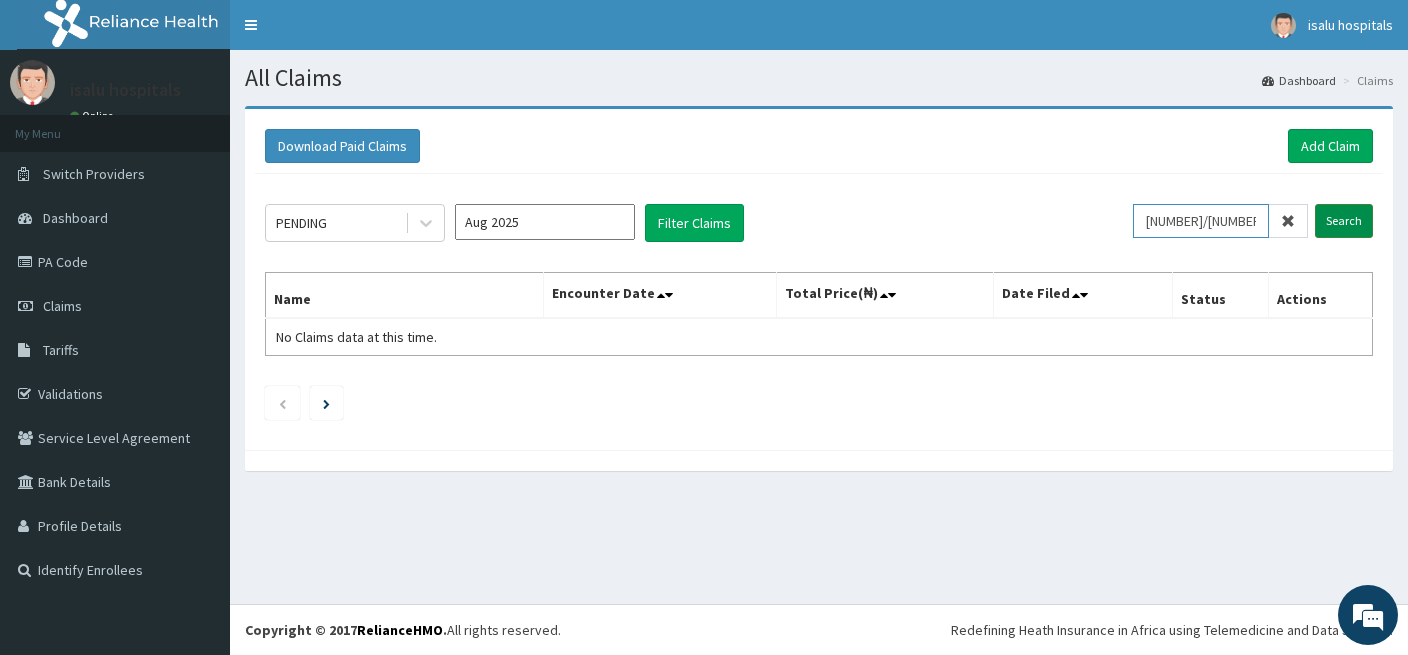 type on "[NUMBER]/[NUMBER]" 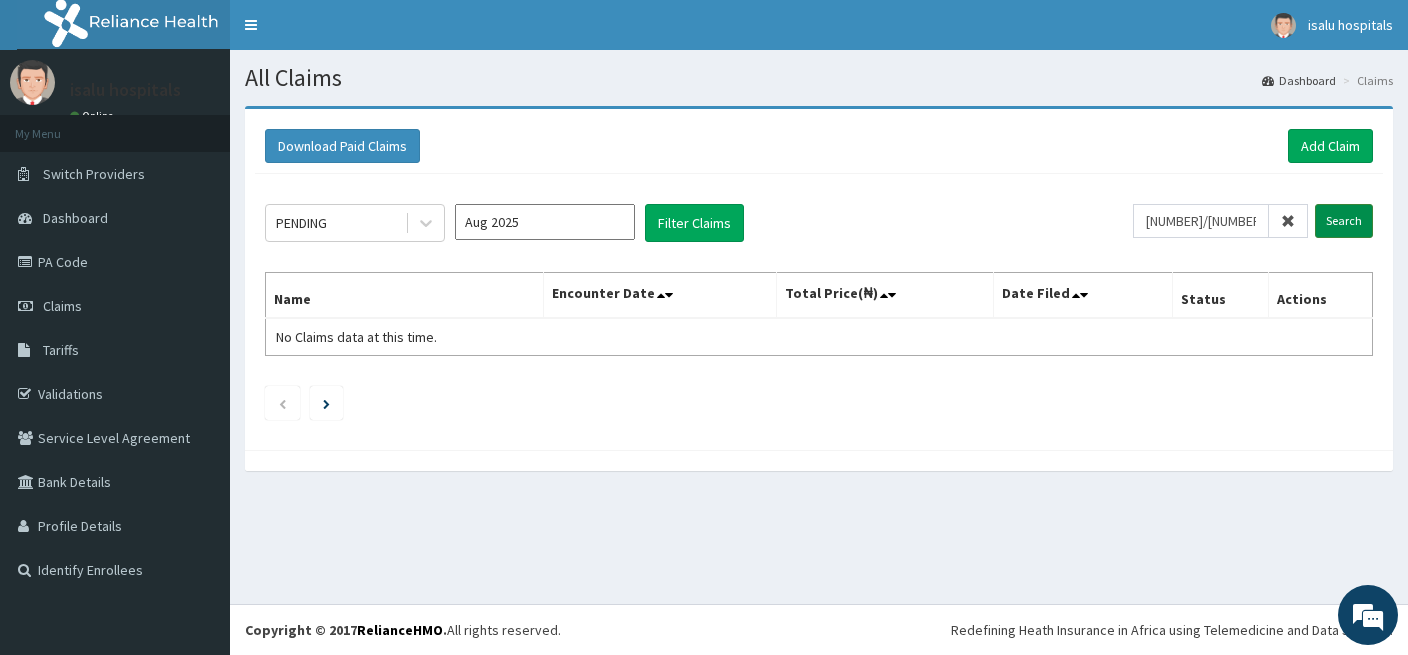 click on "Search" at bounding box center [1344, 221] 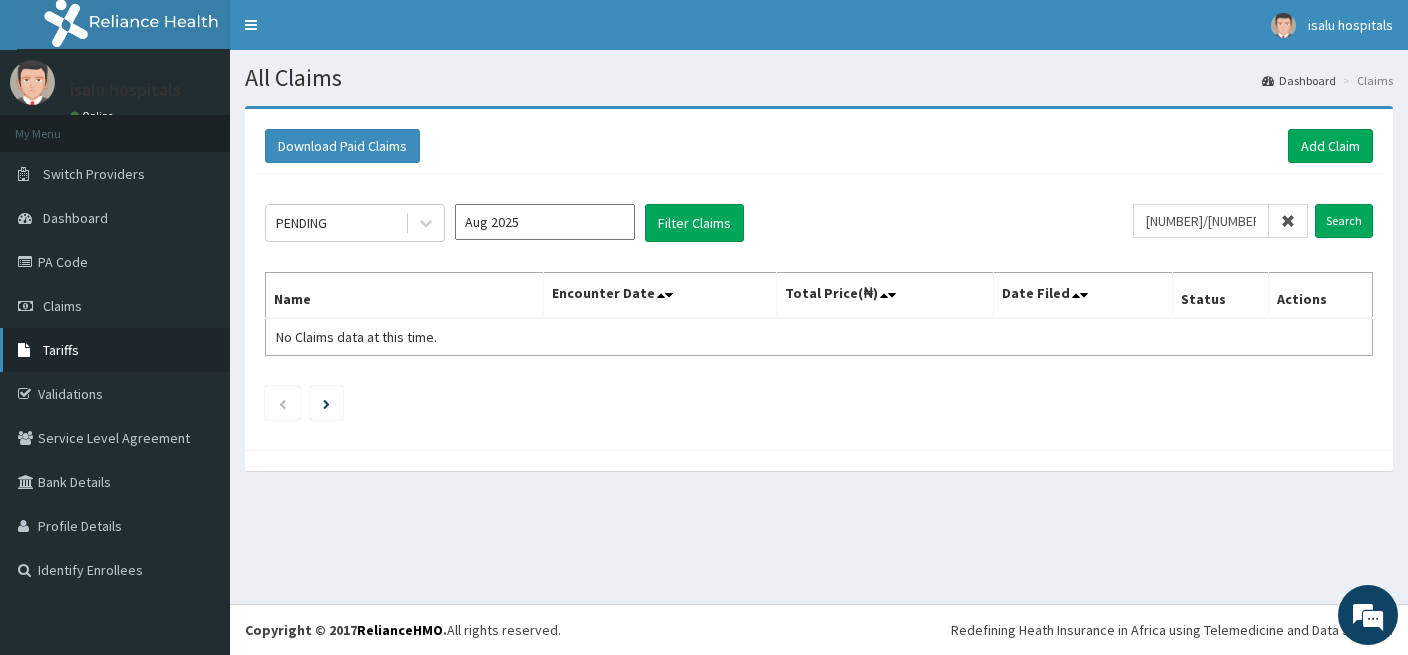 click on "Tariffs" at bounding box center [115, 350] 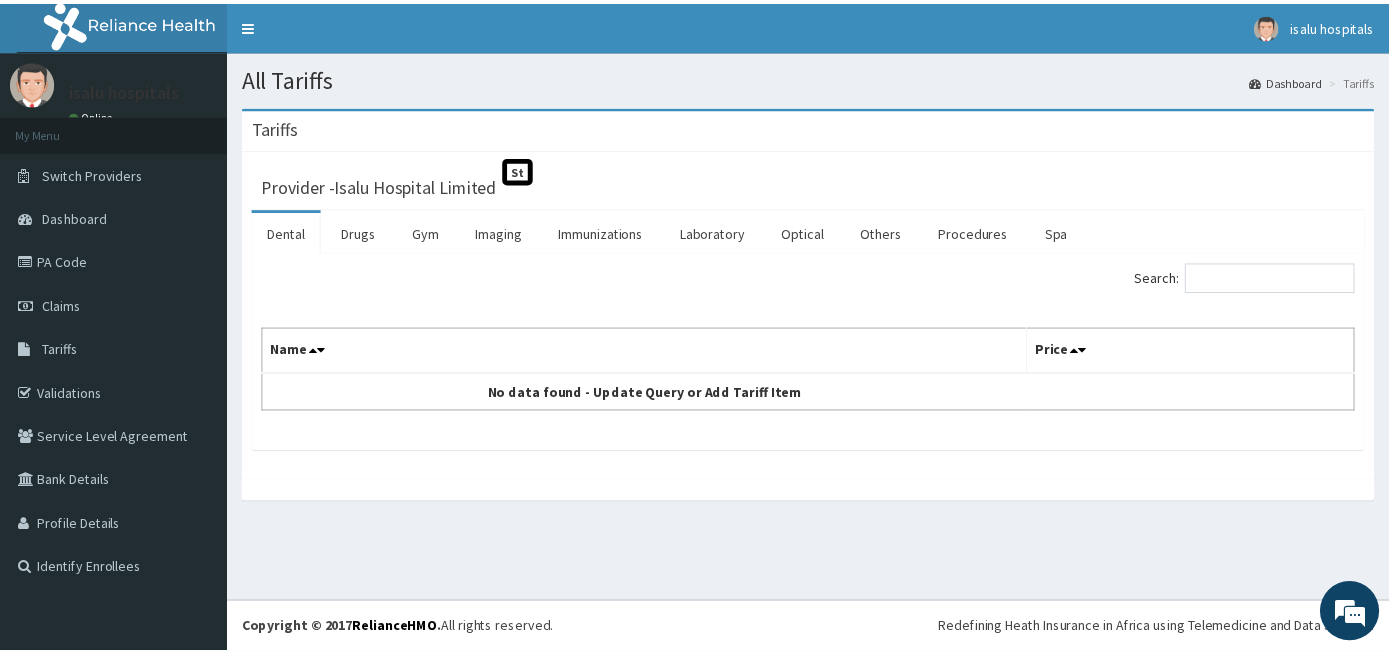scroll, scrollTop: 0, scrollLeft: 0, axis: both 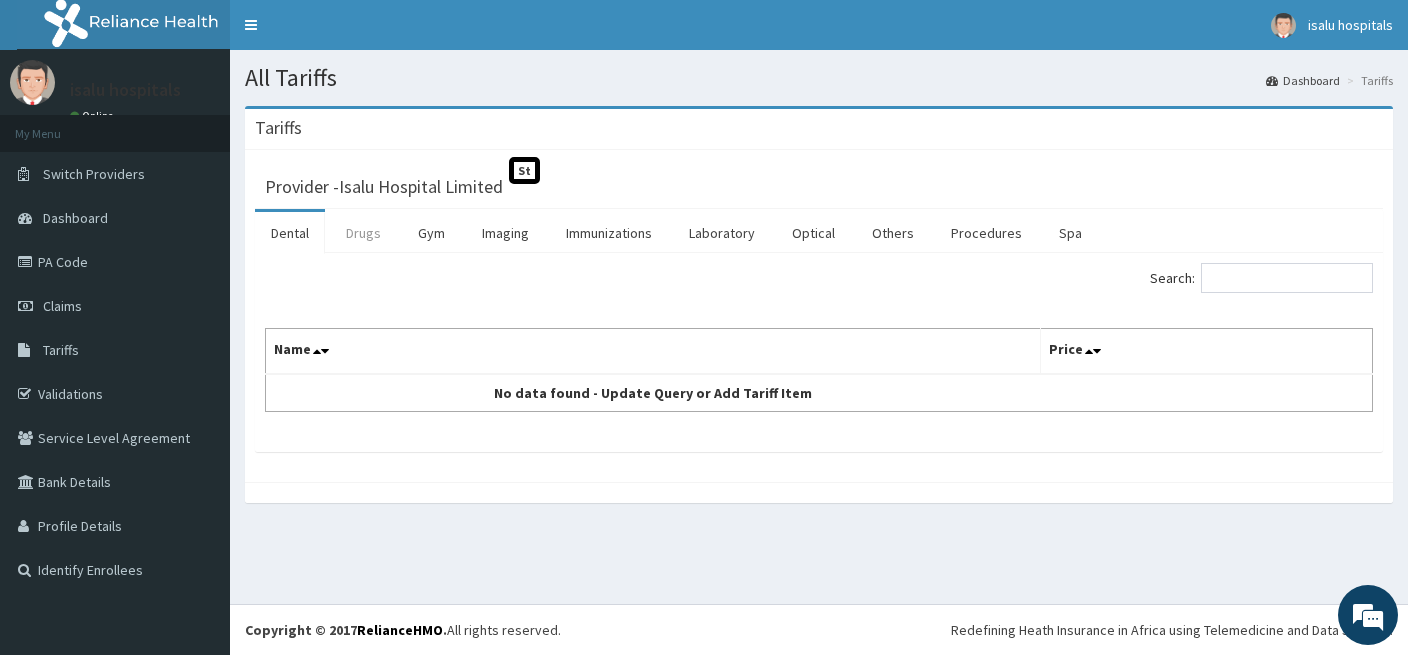 click on "Drugs" at bounding box center (363, 233) 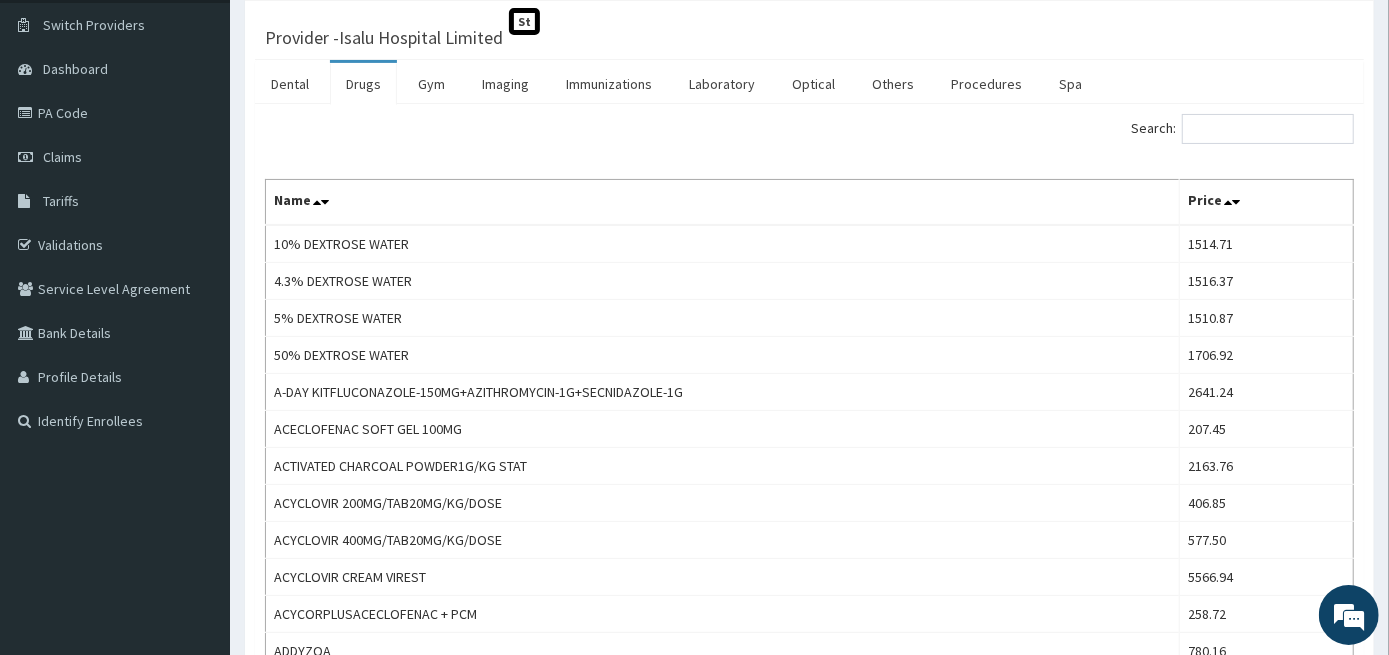 scroll, scrollTop: 211, scrollLeft: 0, axis: vertical 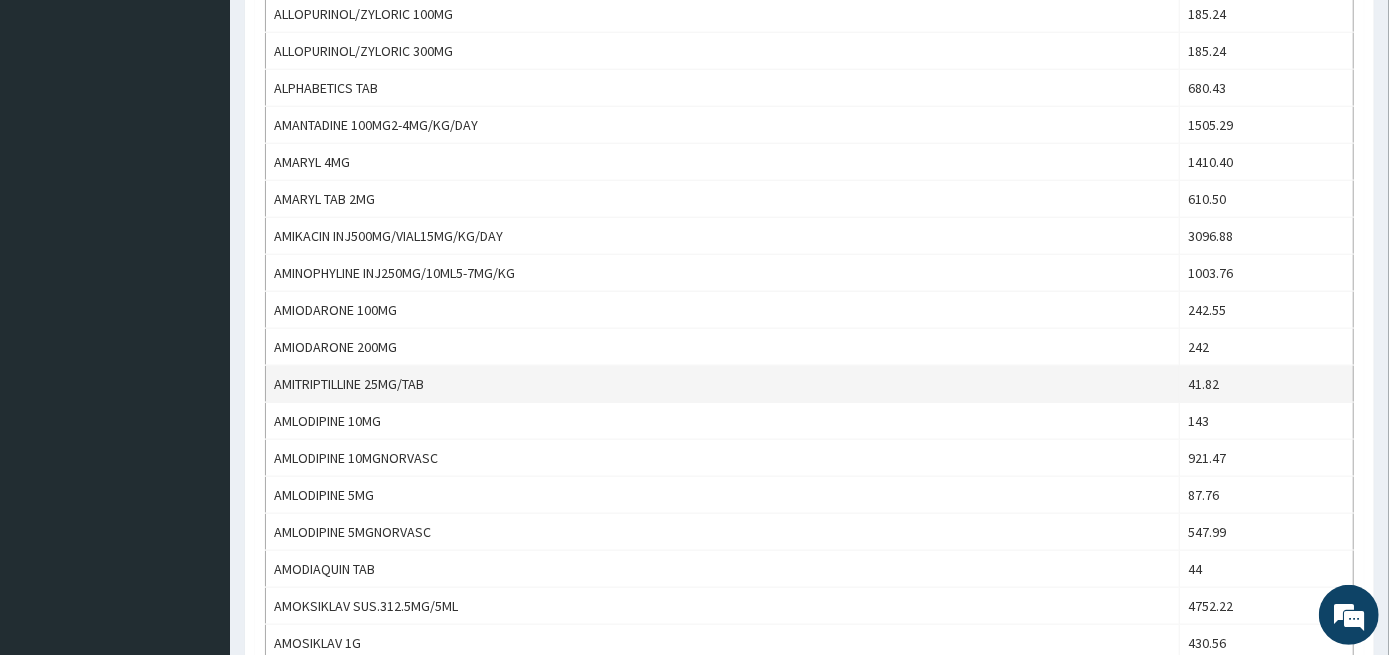 click on "AMITRIPTILLINE 25MG/TAB" at bounding box center (723, 384) 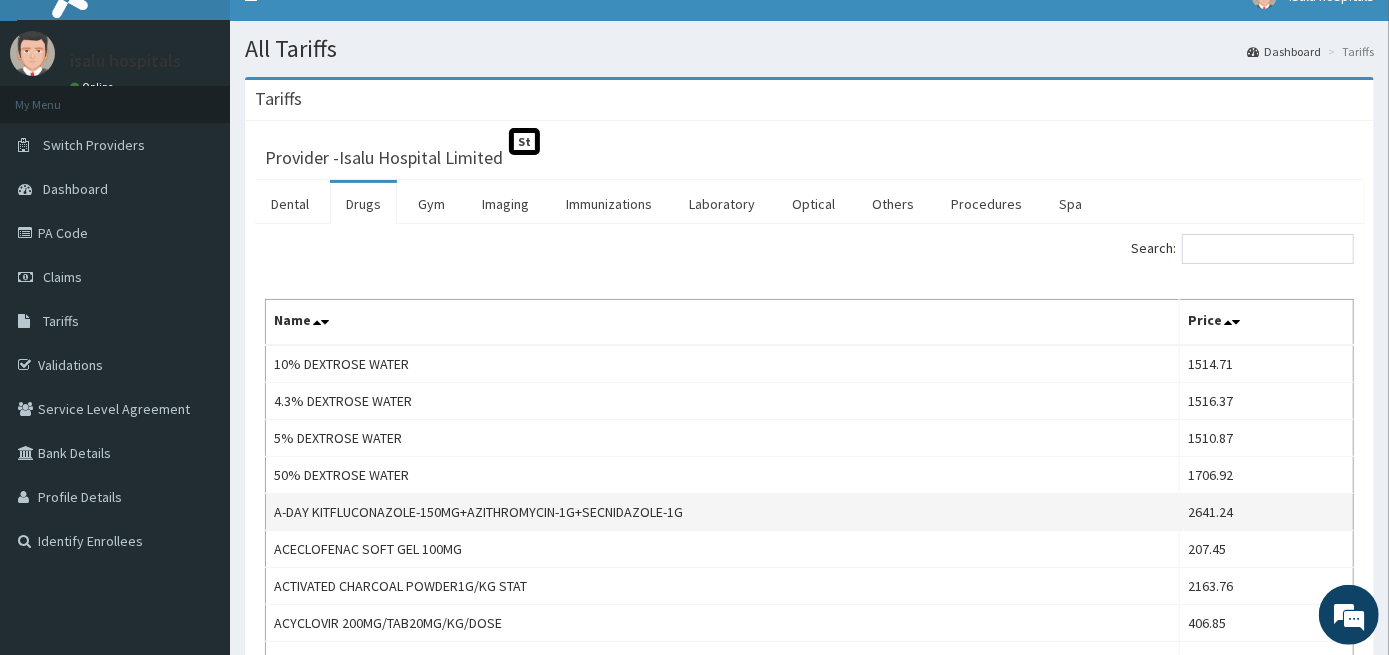 scroll, scrollTop: 0, scrollLeft: 0, axis: both 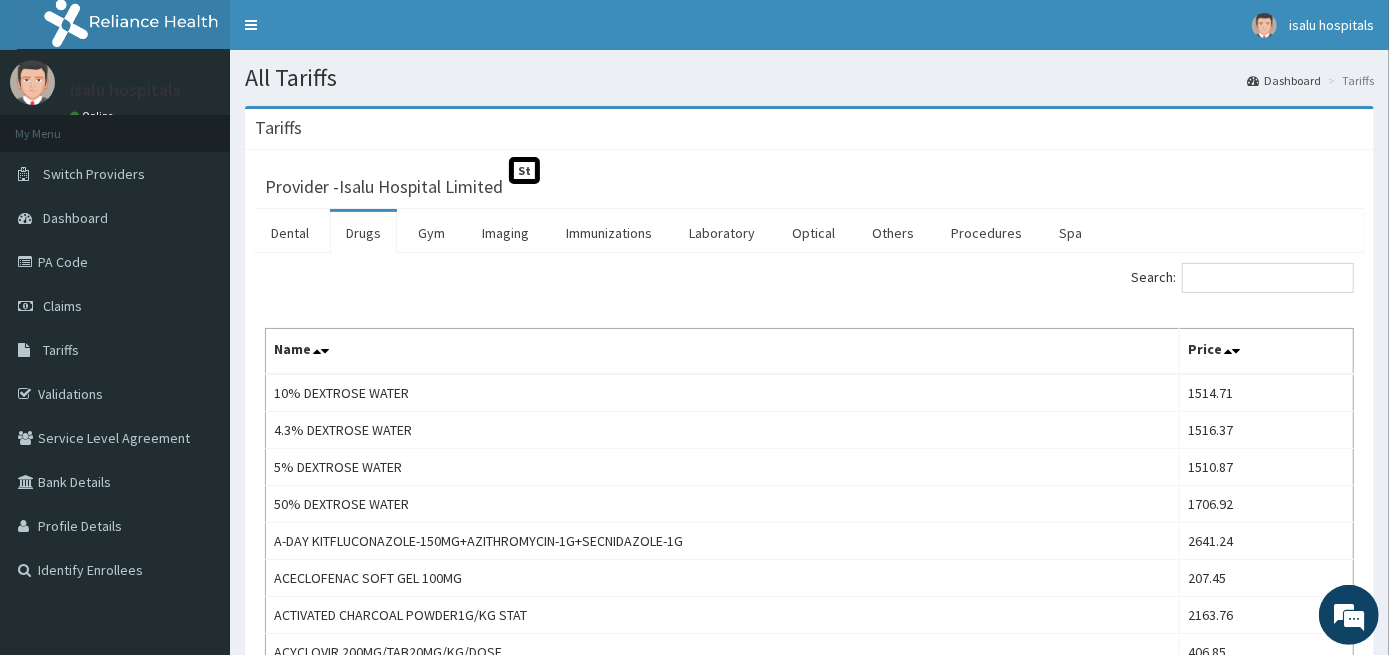 click on "Drugs" at bounding box center [363, 233] 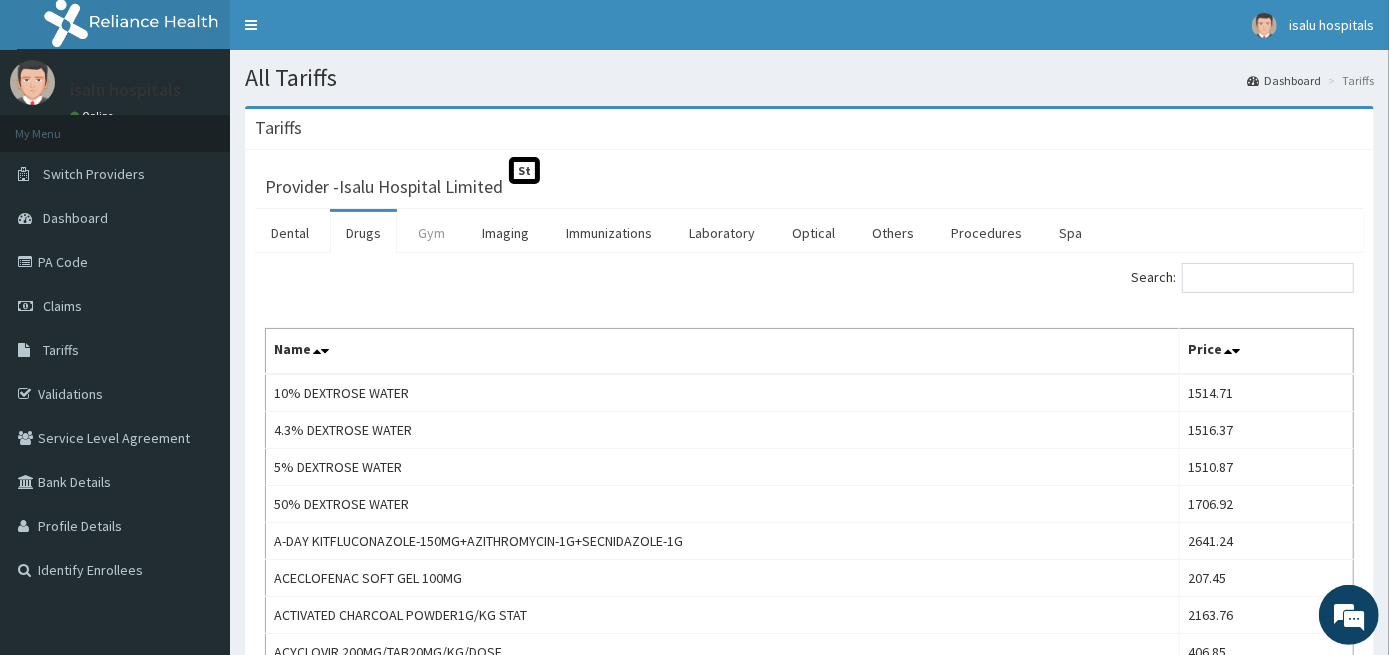click on "Gym" at bounding box center (431, 233) 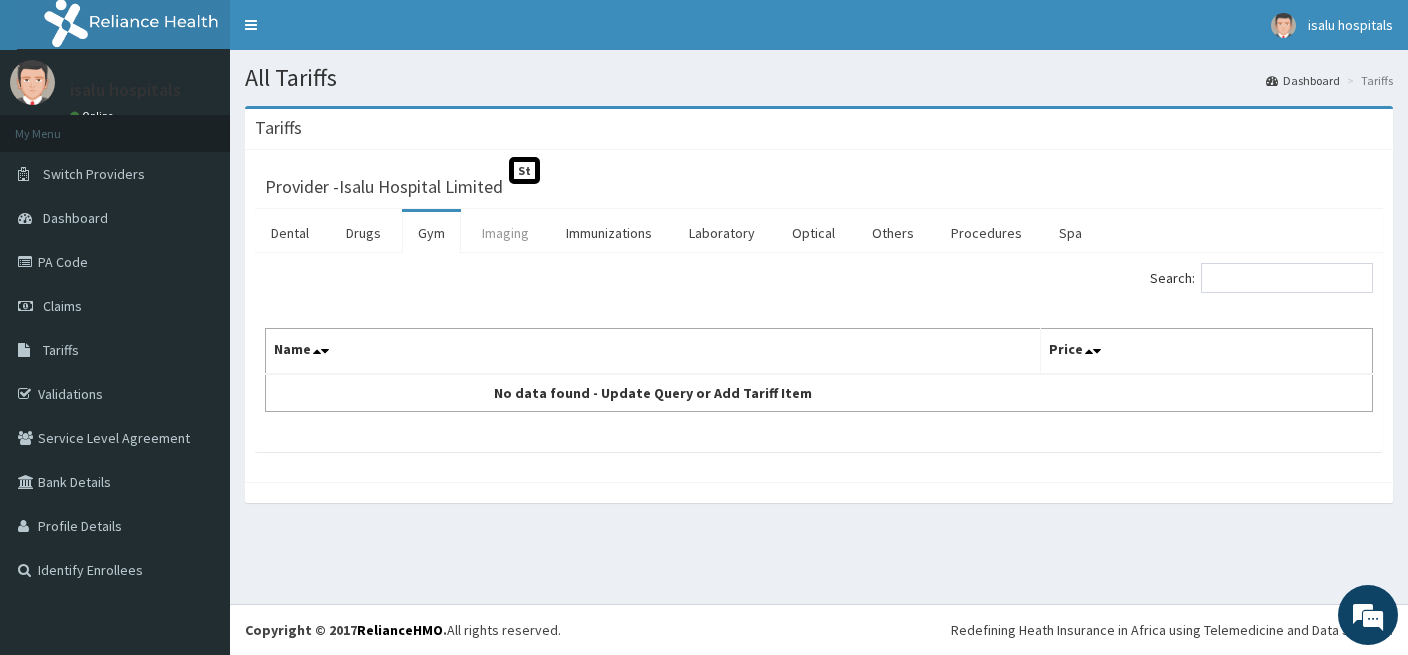 click on "Imaging" at bounding box center (505, 233) 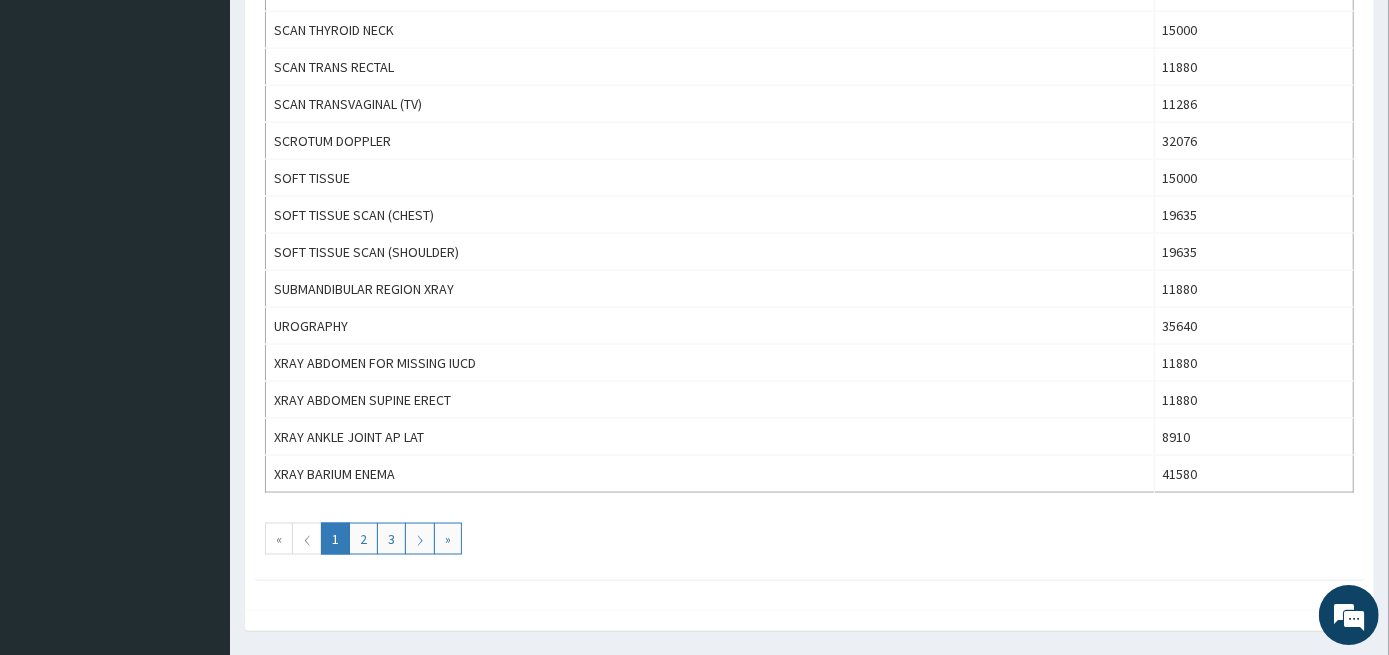 scroll, scrollTop: 1767, scrollLeft: 0, axis: vertical 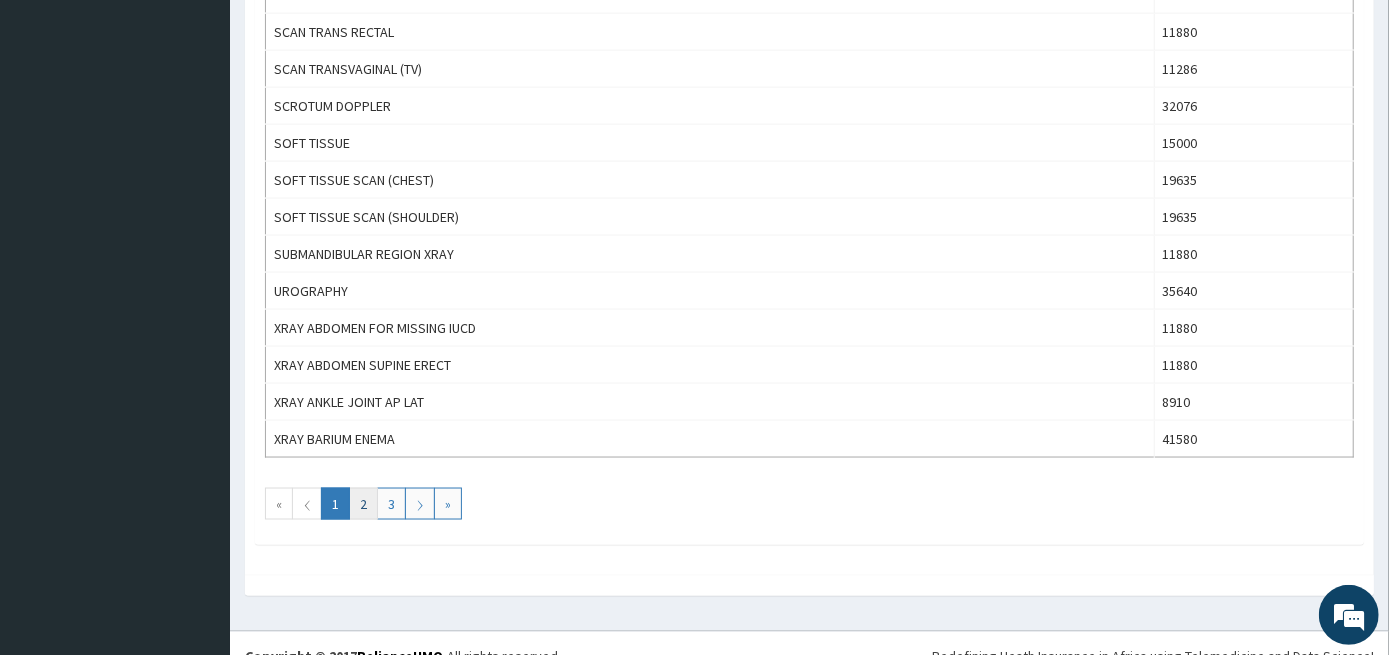 click on "2" at bounding box center (363, 504) 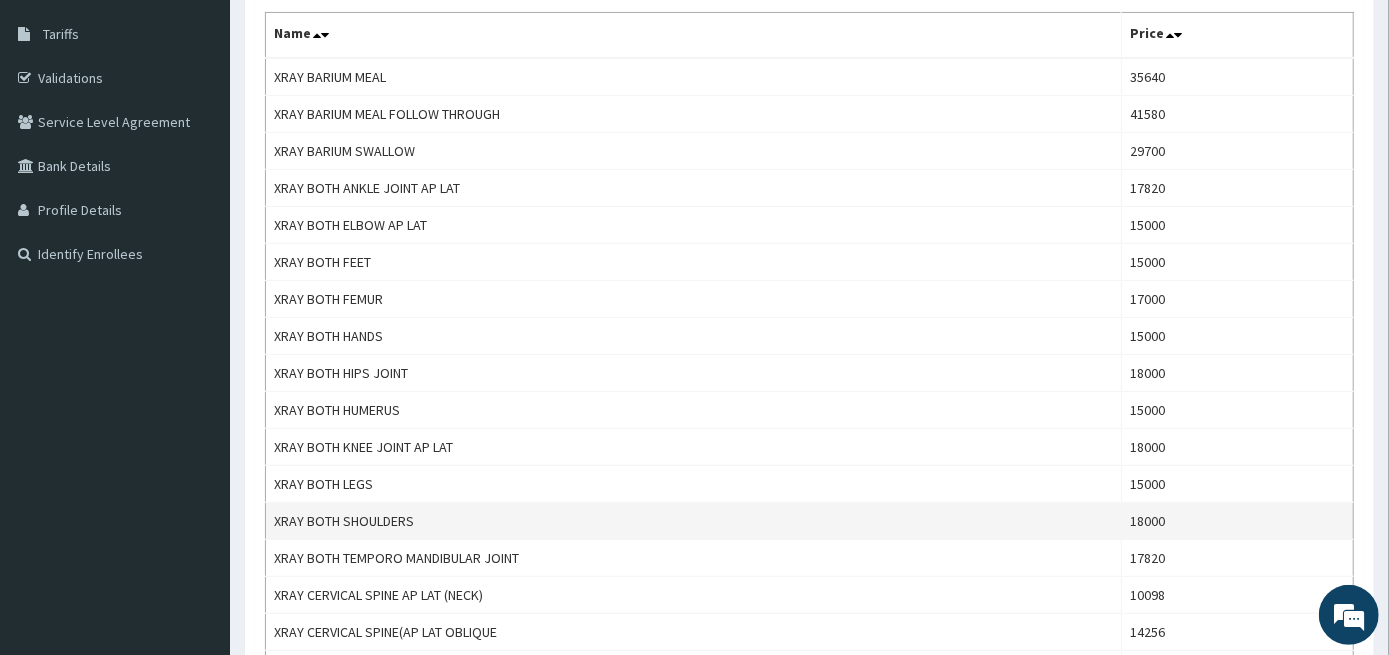 scroll, scrollTop: 0, scrollLeft: 0, axis: both 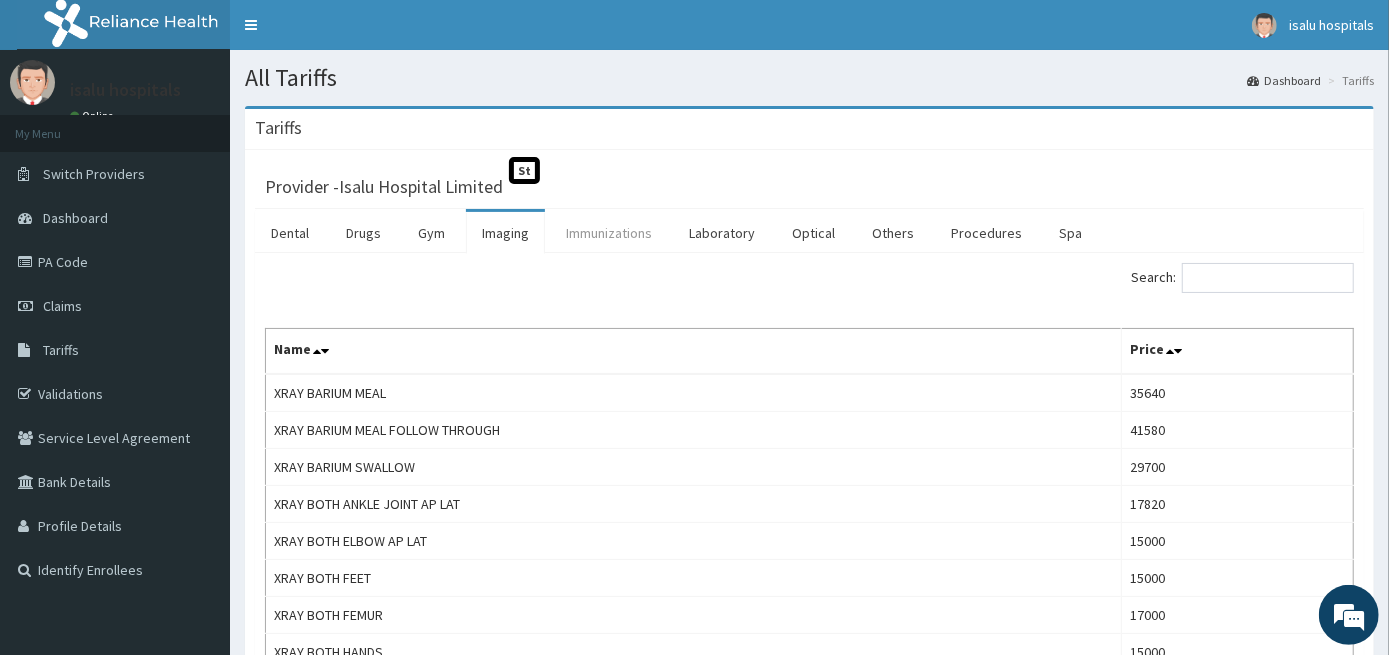 click on "Immunizations" at bounding box center [609, 233] 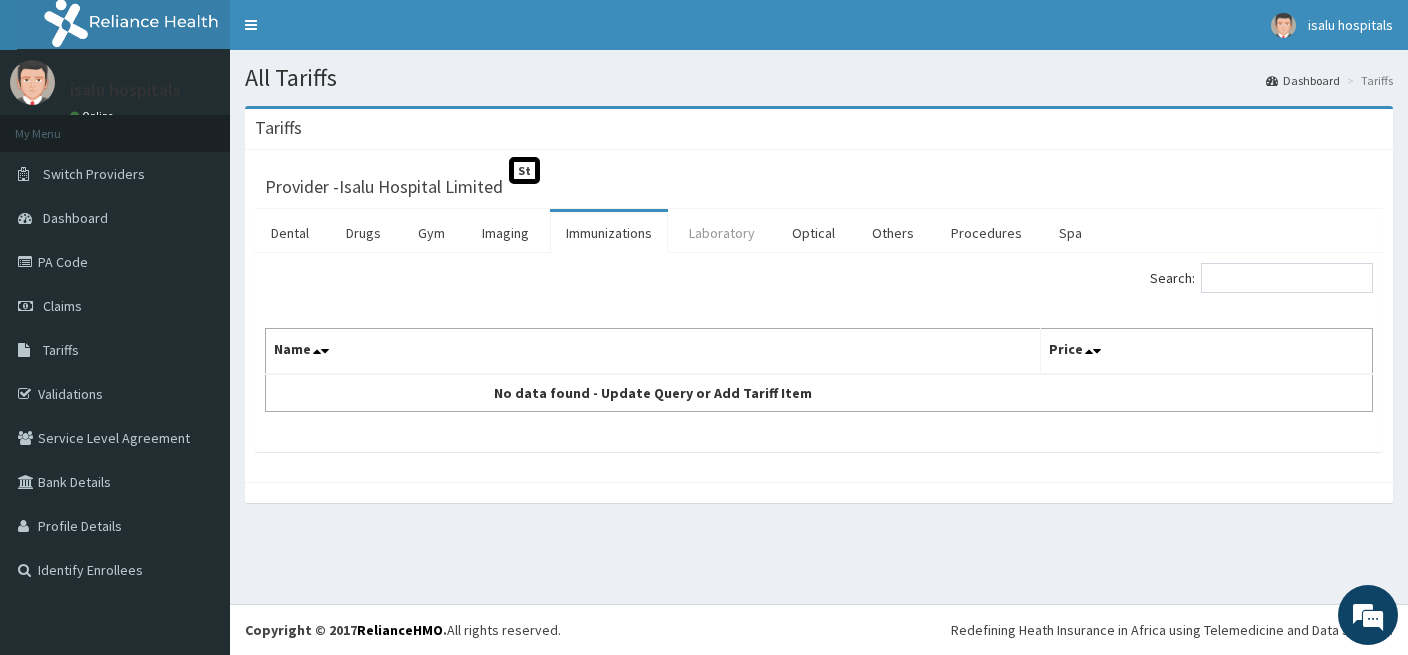 click on "Laboratory" at bounding box center [722, 233] 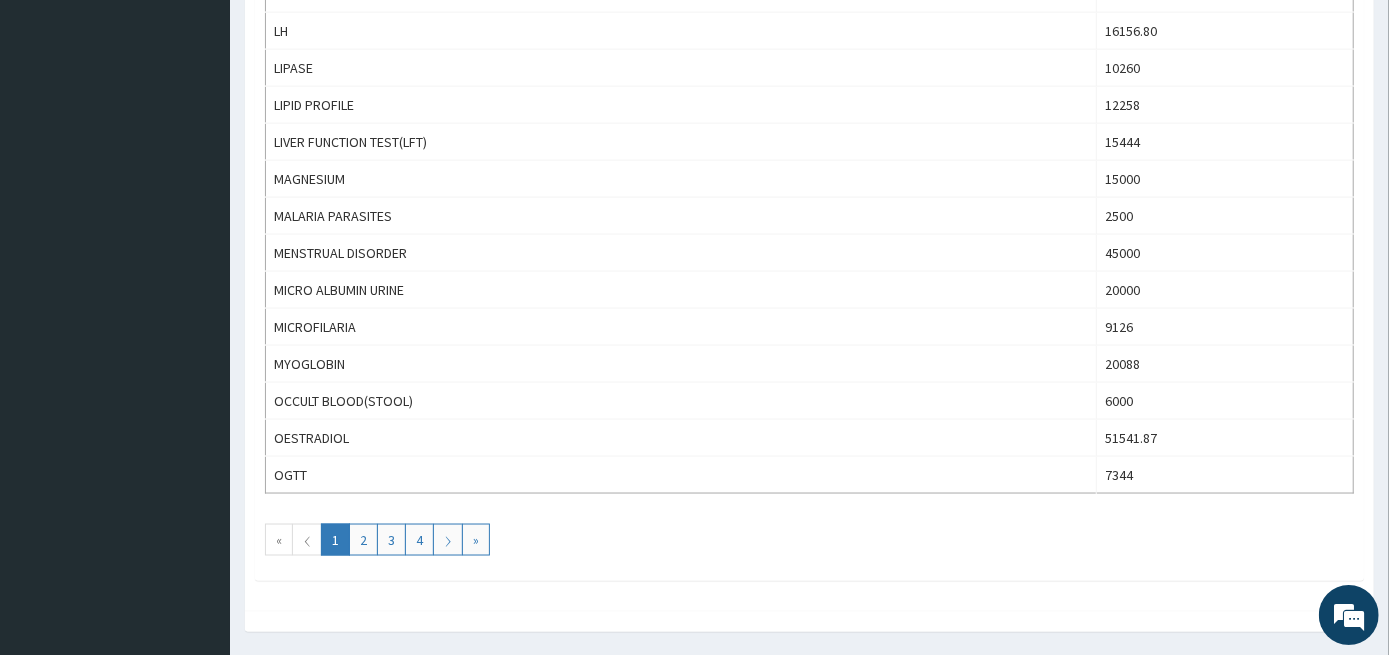 scroll, scrollTop: 1767, scrollLeft: 0, axis: vertical 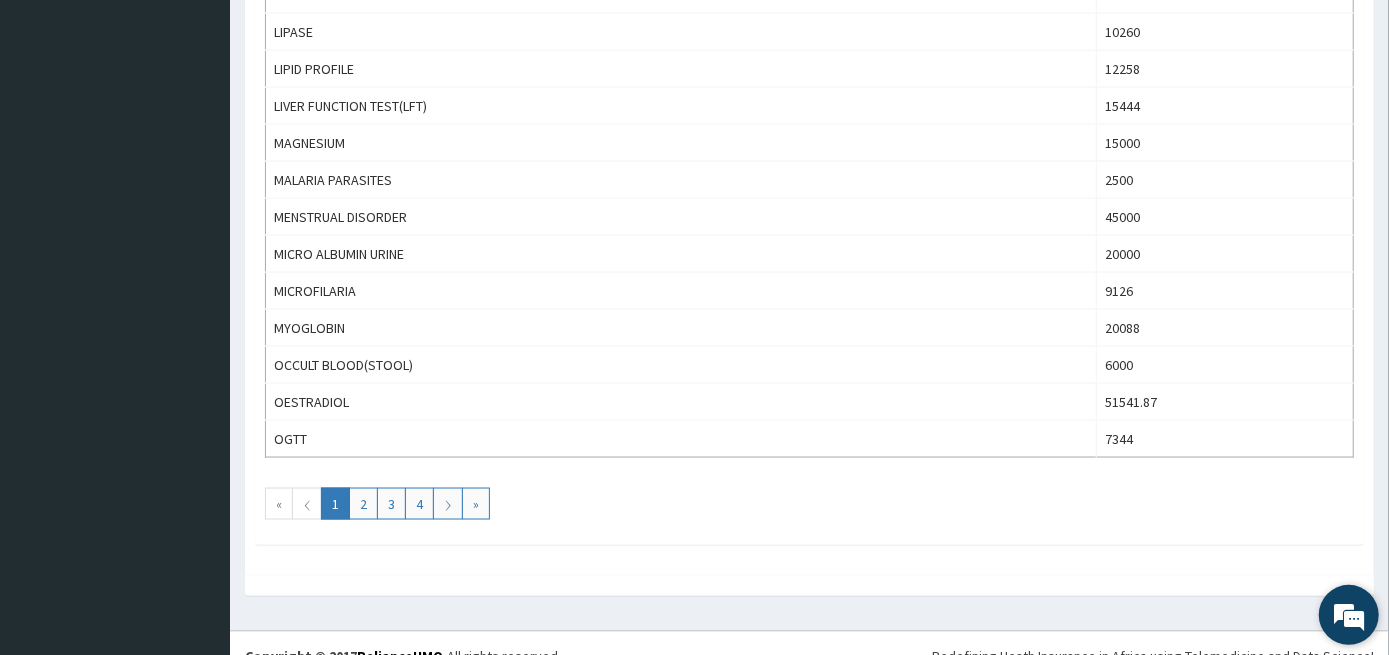 click at bounding box center (1349, 615) 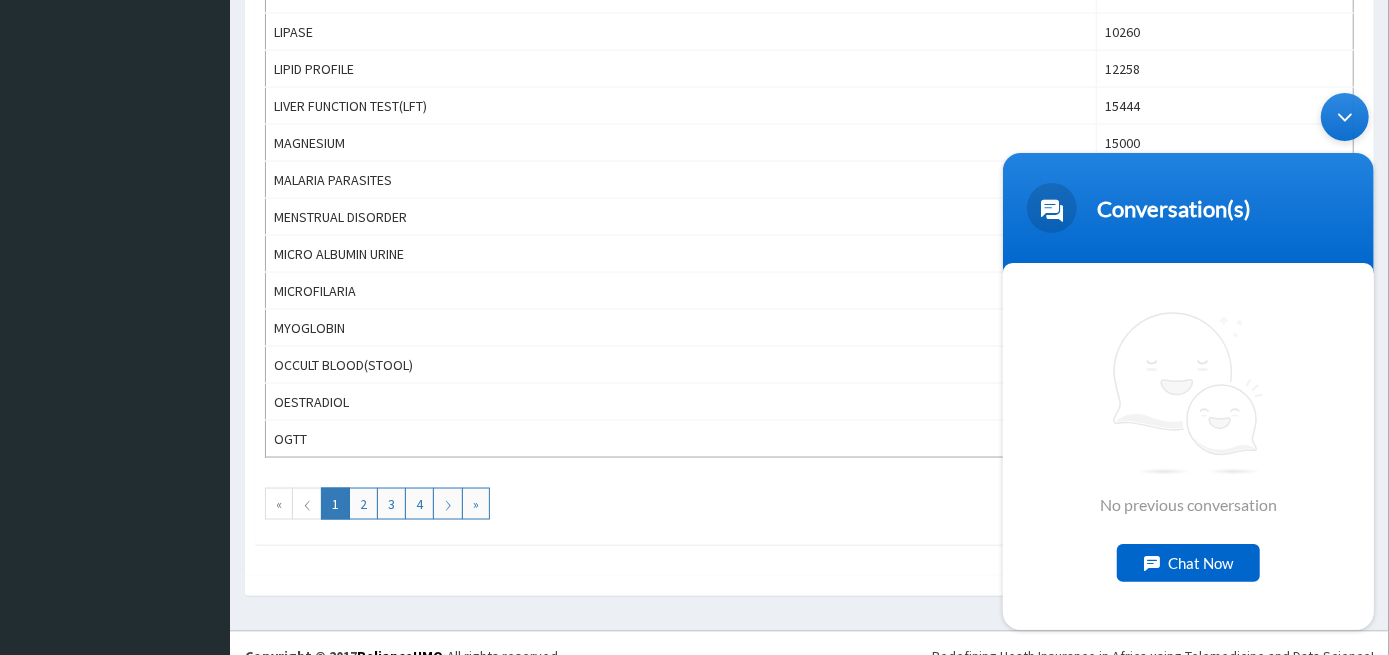click on "Search: Name Price D DIMER 20088 DHEAS 25758 DIRECT BILIRUBIN 6318 E & U 9288 EAR MCS 4060.80 ERYTHROCYTE SEDEMENTATION RATE (ESR 3564 EYE MCS 4060.80 FASTING BLOOD GLUCOSE 2500 FASTING LIPID PROFILE 12258 FREE T3 16156.80 FREE T4 16156.80 FSH 16156.80 FULL BLOOD COUNT (INC. DIFF) 4341.60 G6PD 31104 GAMMA GLUTAMYL TRANSFERASE (GGT) 10800 GENOTYPE 3000 GLYCOSYLATED HB(HBA1C) 17107.20 GPT 5000 HAEMOGLOBIN (HB) 2268 HBSAG 3500 HCV 3402 HDL 5000 HEAF MANTOUX 9504 HEPATITIS A 8100 HEPATITIS B (HBS AG) 112860 HIGH VAGINAL SWAB 4060.80 HISTOLOGY 30186 HIV 3693.60 HIV TEST 3693.60 HORMONAL ASSAY 45576 INR 22680 INSULIN 26000 IONISED CALCIUM 13176 IRON STUDY (FERRETIN) 55000 IRON STUDY WITH FERRETIN 55000 LDH ISOENZYME TEST 10000 LDL 3693.60 LH 16156.80 LIPASE 10260 LIPID PROFILE 12258 LIVER FUNCTION TEST(LFT) 15444 MAGNESIUM 15000 MALARIA PARASITES 2500 MENSTRUAL DISORDER 45000 MICRO ALBUMIN URINE 20000 MICROFILARIA 9126 MYOGLOBIN 20088 OCCULT BLOOD(STOOL) 6000 OESTRADIOL 51541.87 OGTT 7344 « ⟨ 1 2 3 4 ⟩ »" at bounding box center (809, -485) 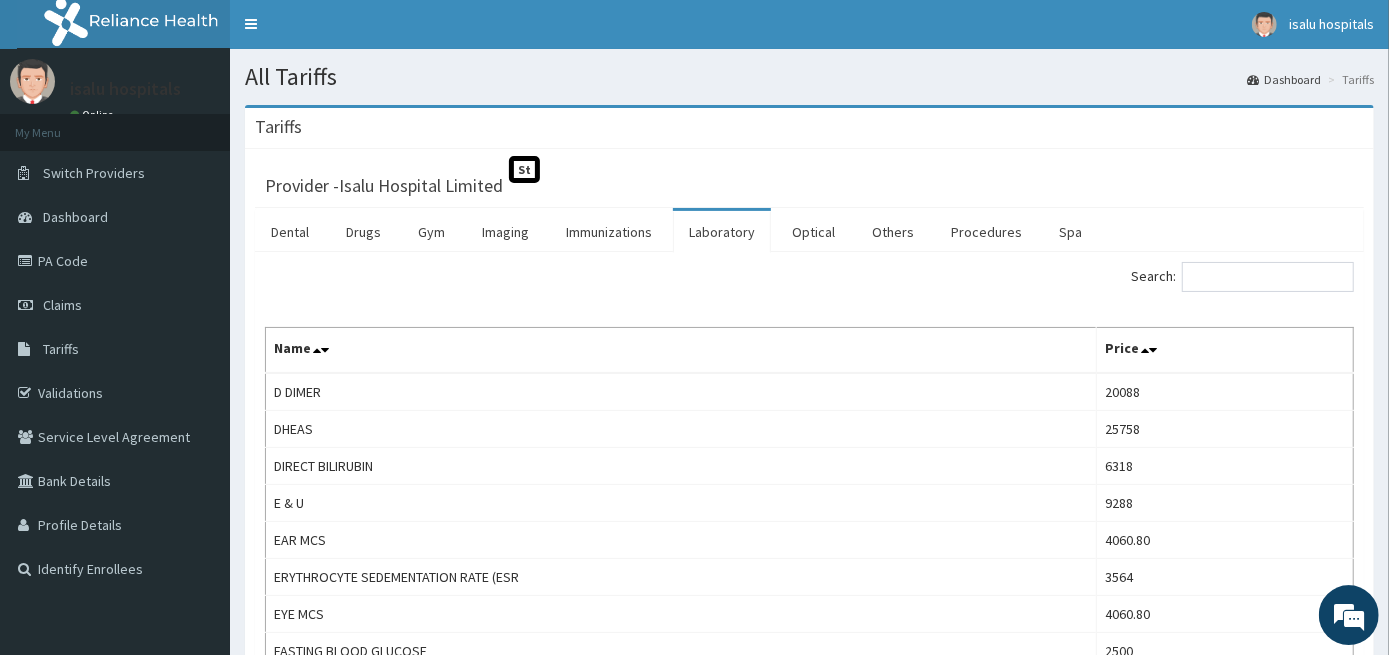 scroll, scrollTop: 0, scrollLeft: 0, axis: both 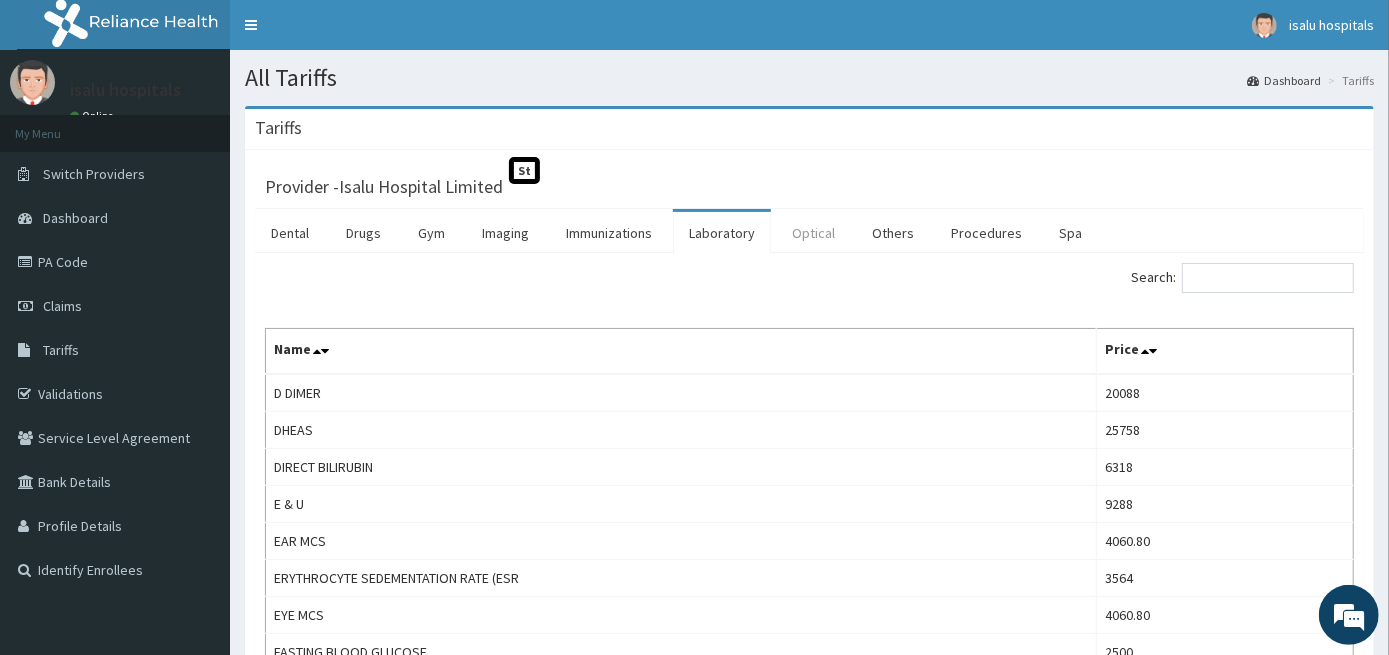click on "Optical" at bounding box center (813, 233) 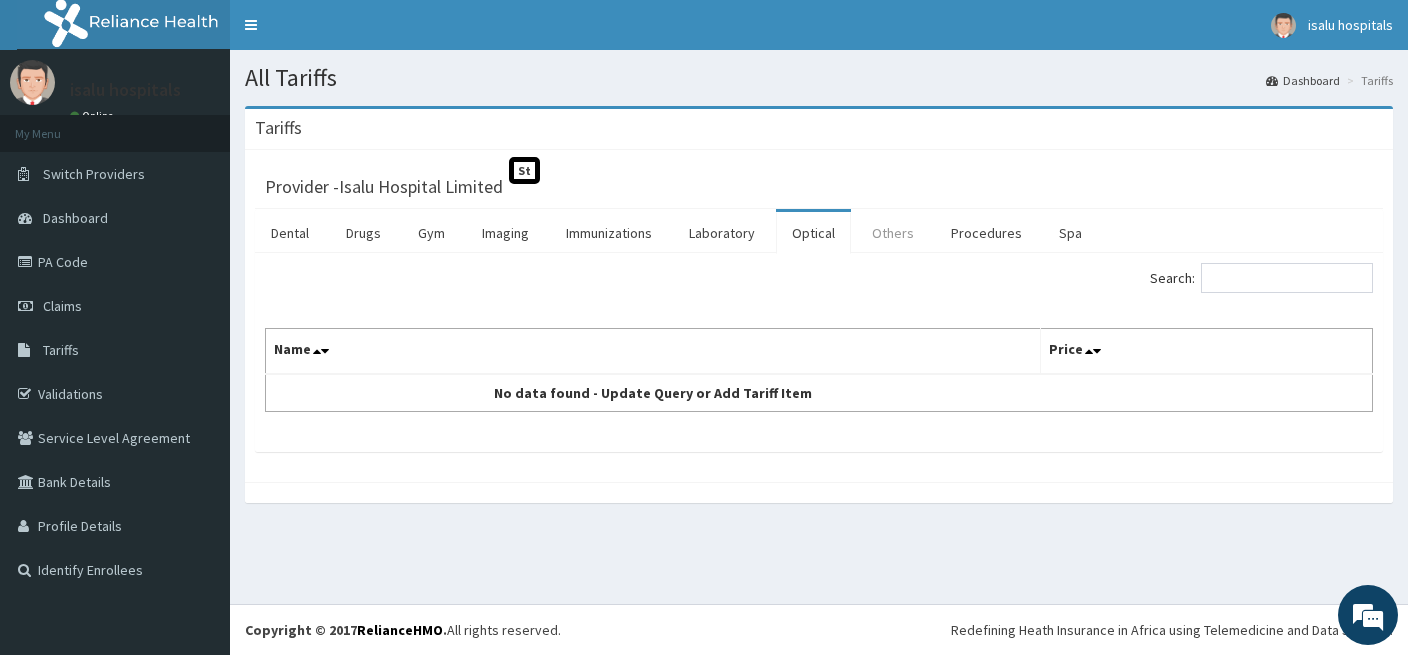 click on "Others" at bounding box center [893, 233] 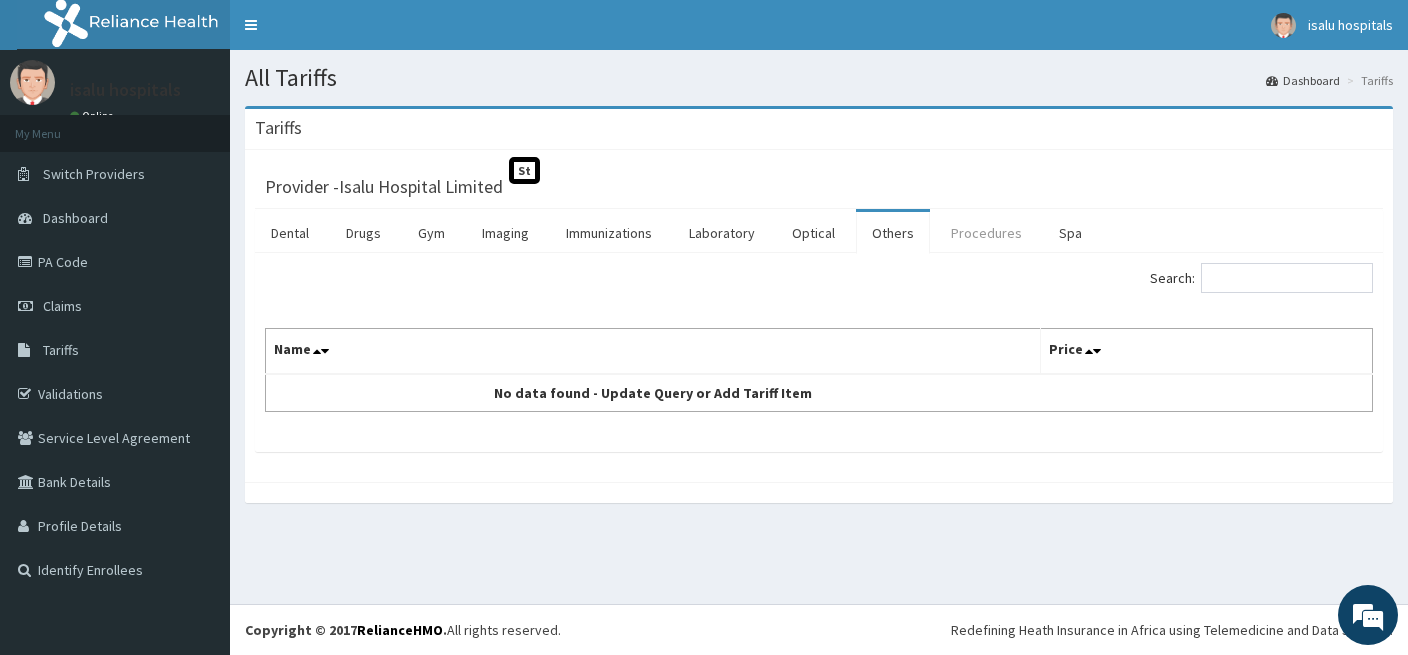 click on "Procedures" at bounding box center (986, 233) 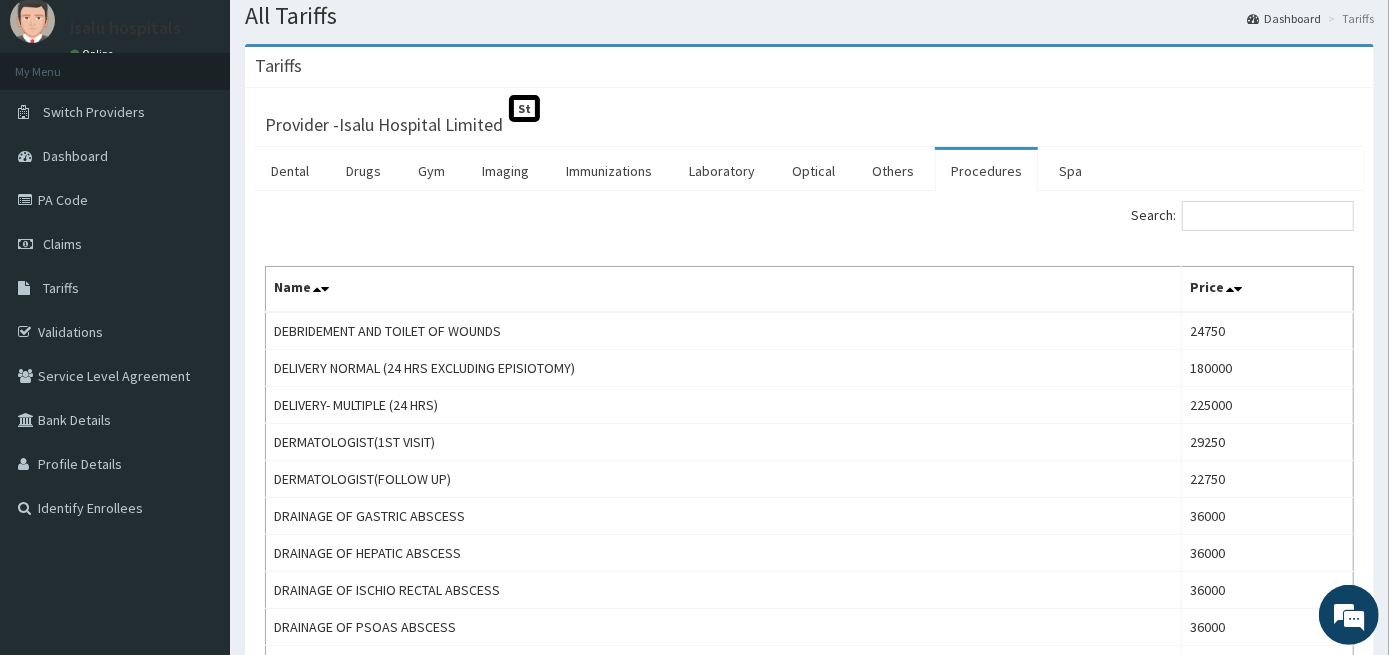 scroll, scrollTop: 0, scrollLeft: 0, axis: both 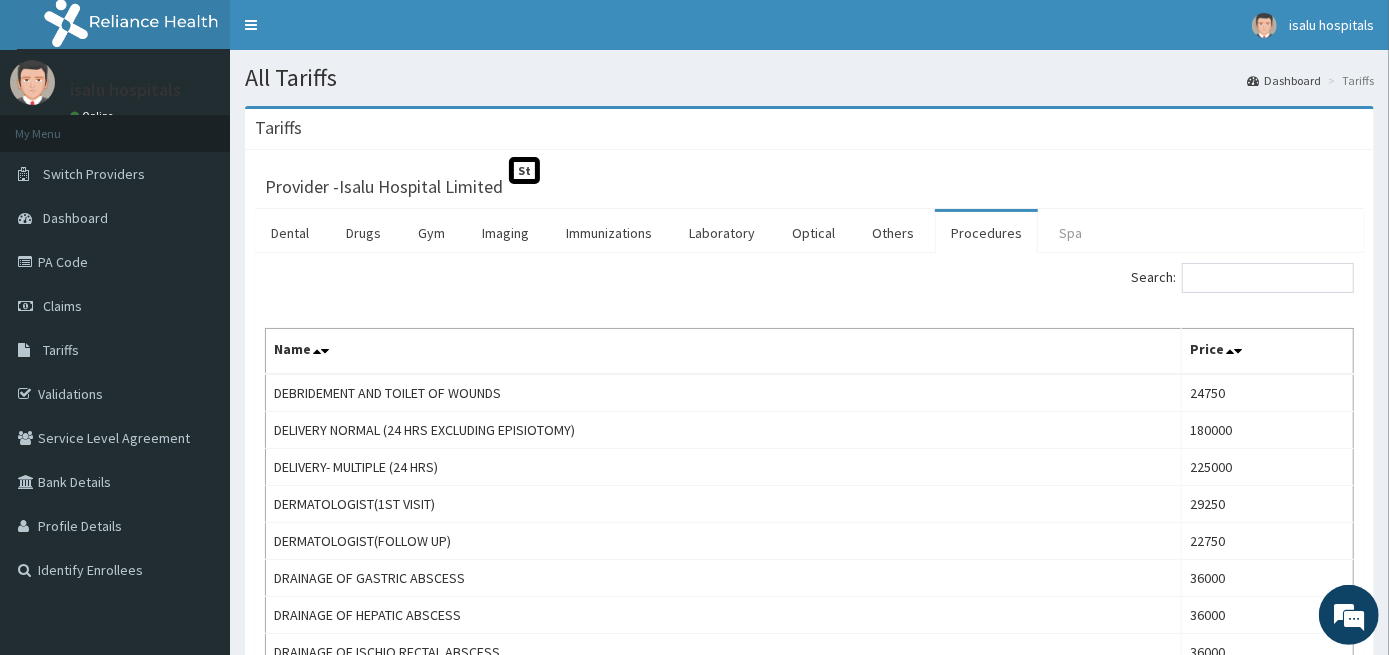 click on "Spa" at bounding box center [1070, 233] 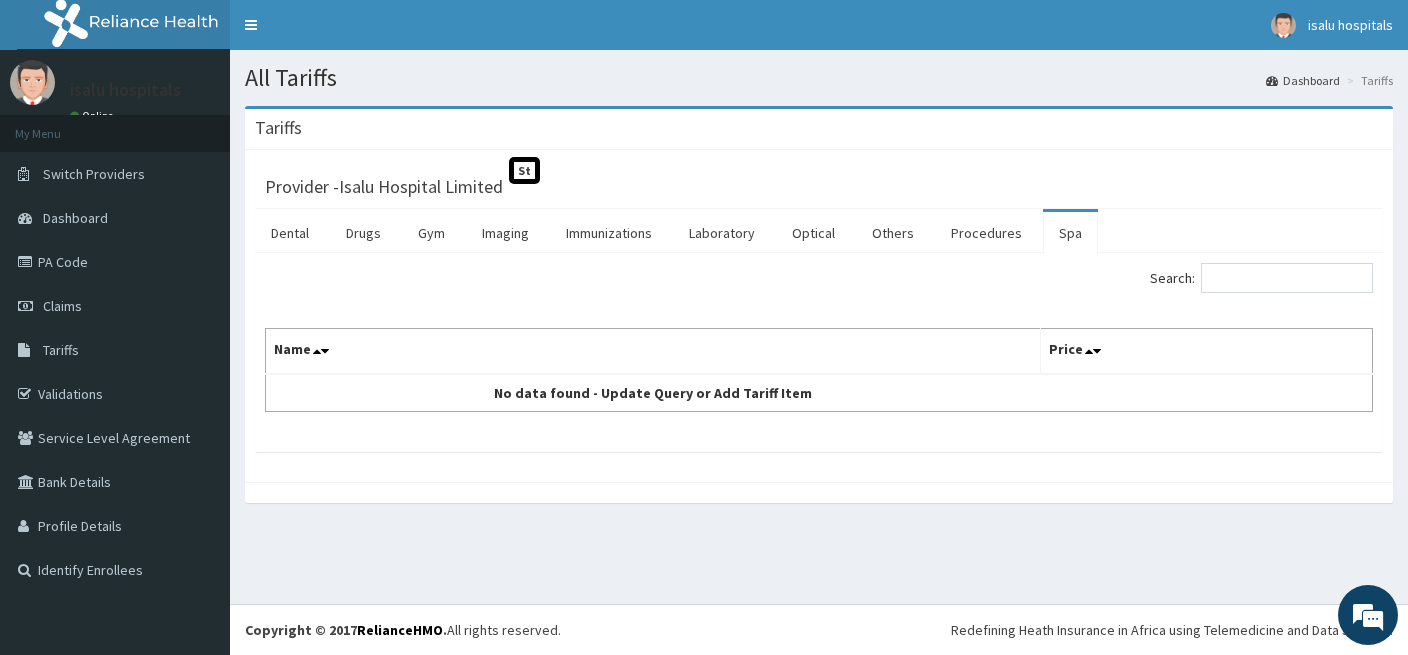drag, startPoint x: 1057, startPoint y: 233, endPoint x: 1038, endPoint y: 260, distance: 33.01515 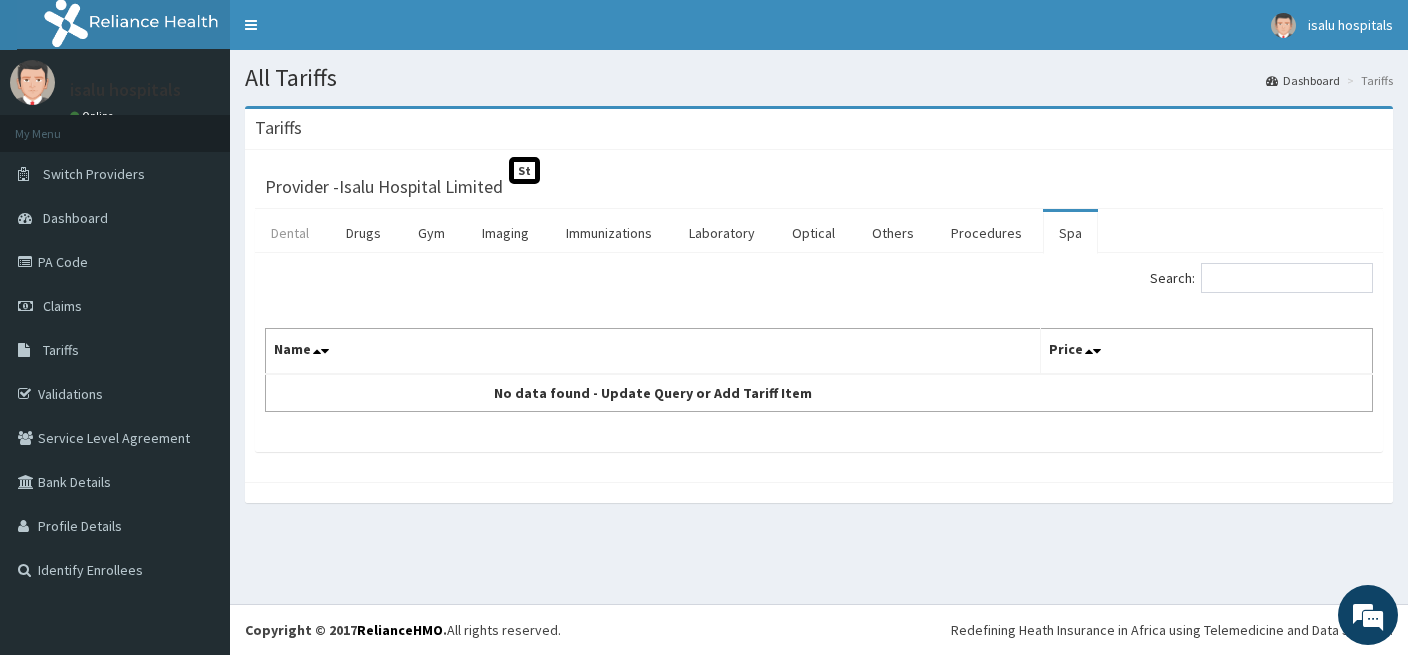 click on "Dental" at bounding box center (290, 233) 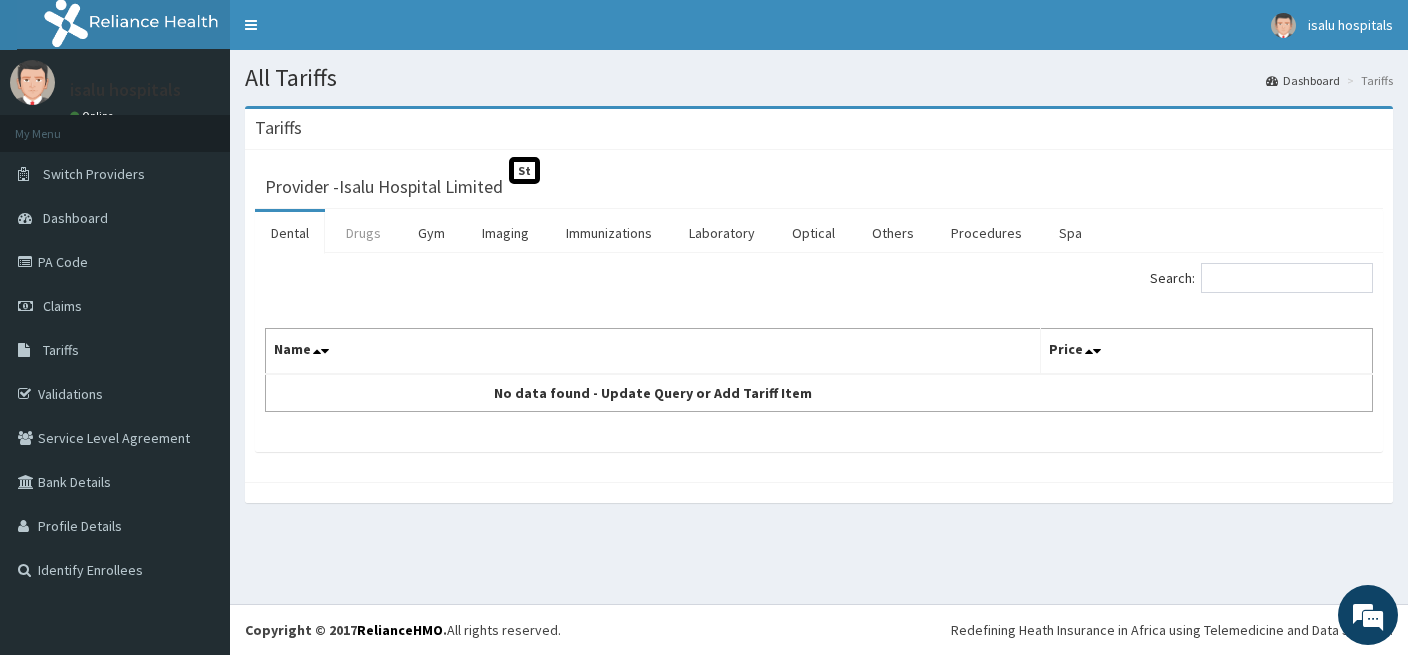 click on "Drugs" at bounding box center (363, 233) 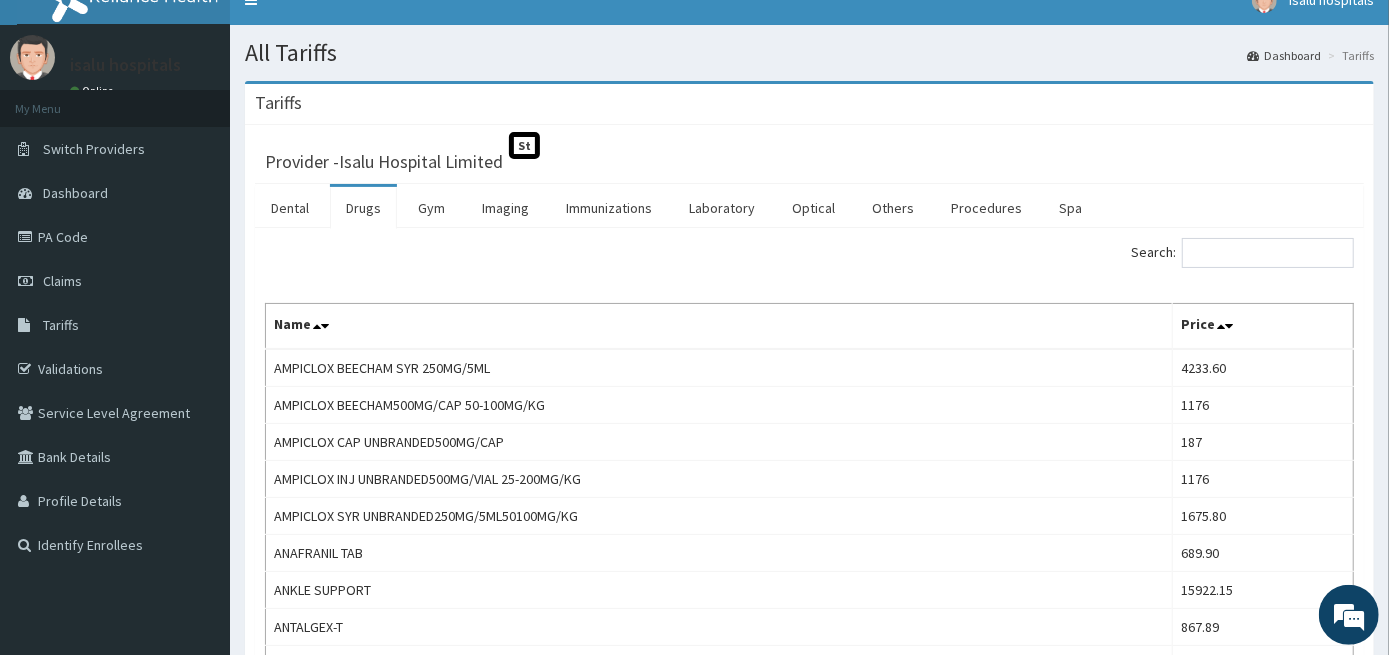 scroll, scrollTop: 0, scrollLeft: 0, axis: both 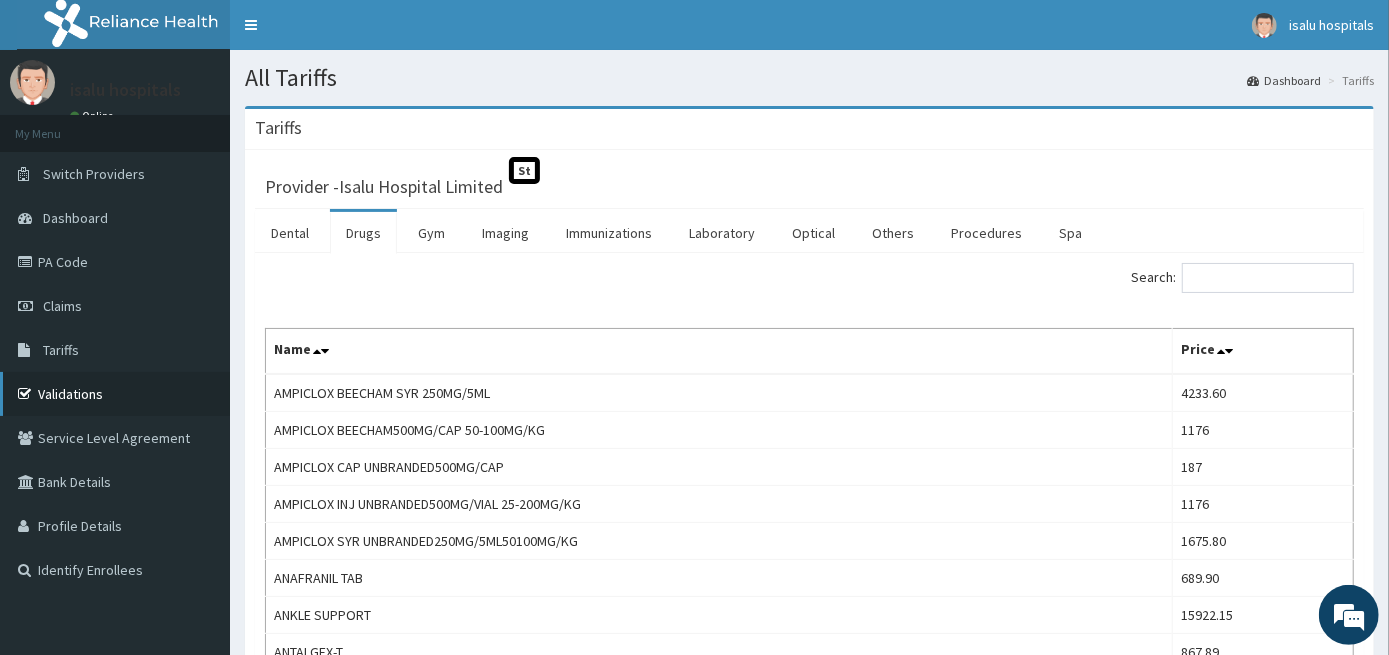 click on "Validations" at bounding box center [115, 394] 